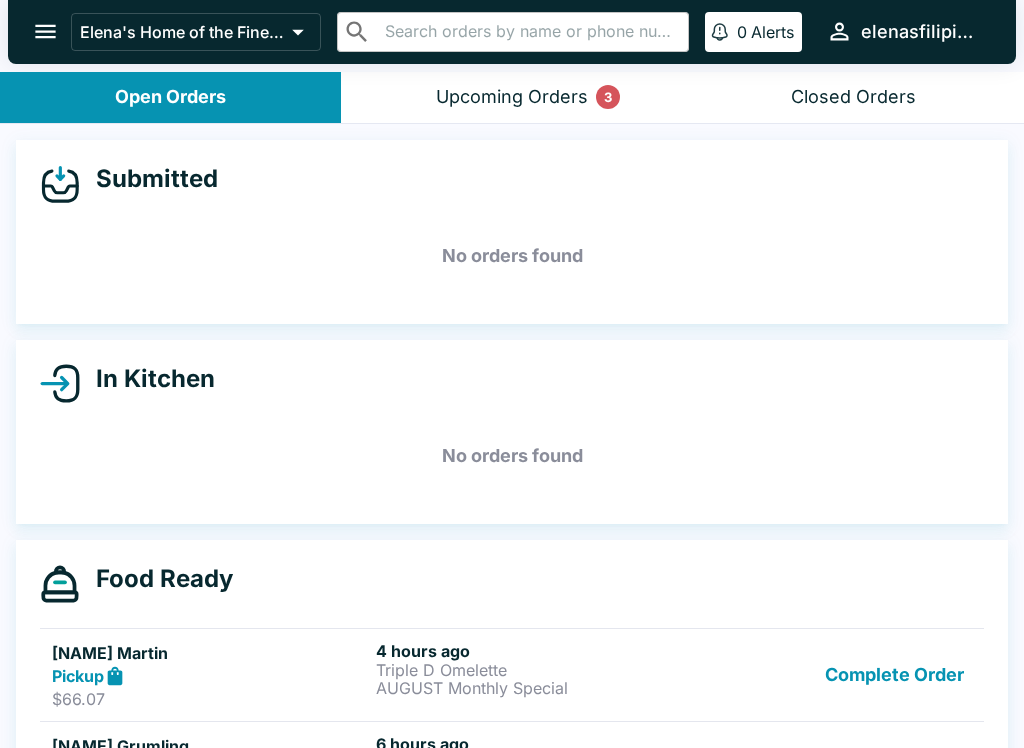 scroll, scrollTop: 0, scrollLeft: 0, axis: both 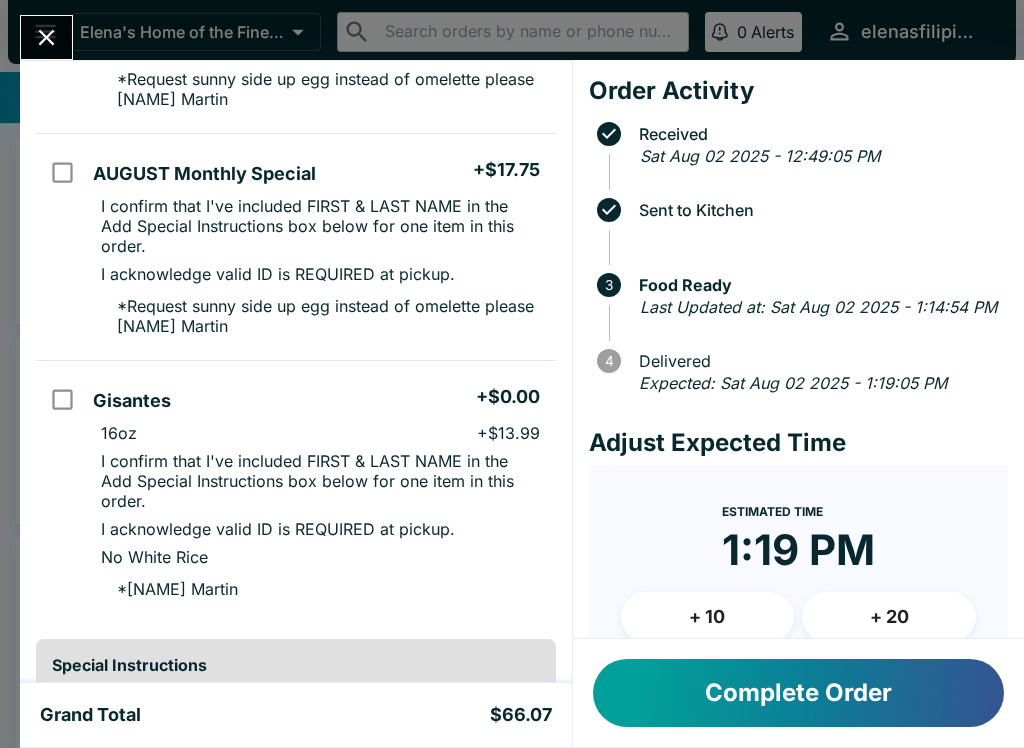click on "Complete Order" at bounding box center [798, 693] 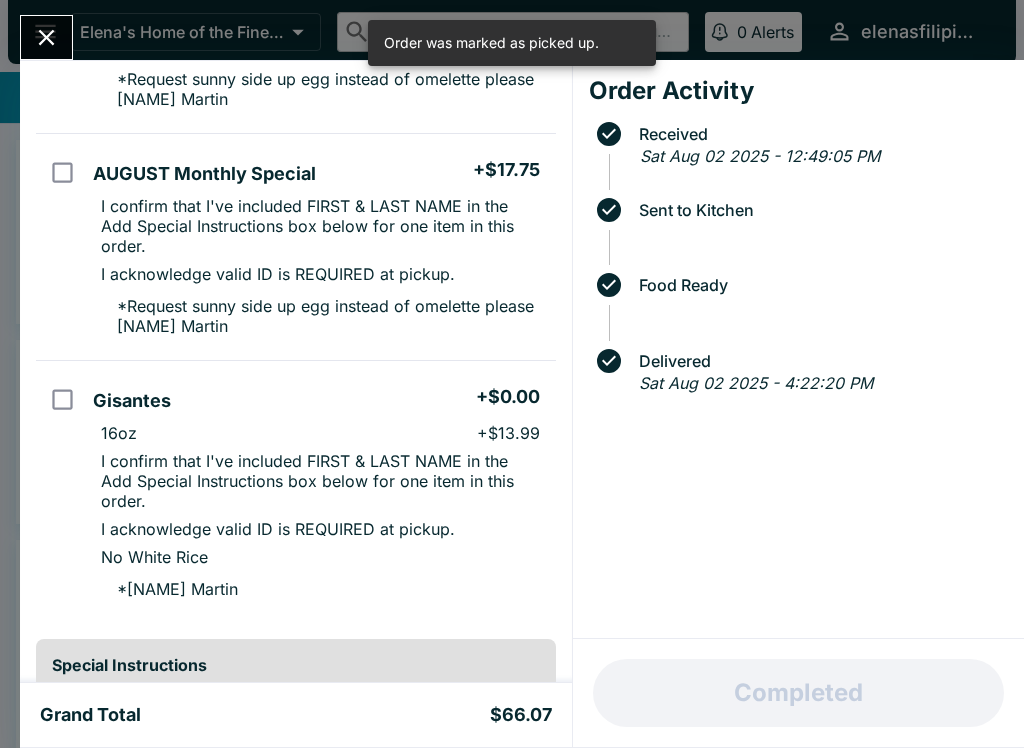 click at bounding box center (46, 37) 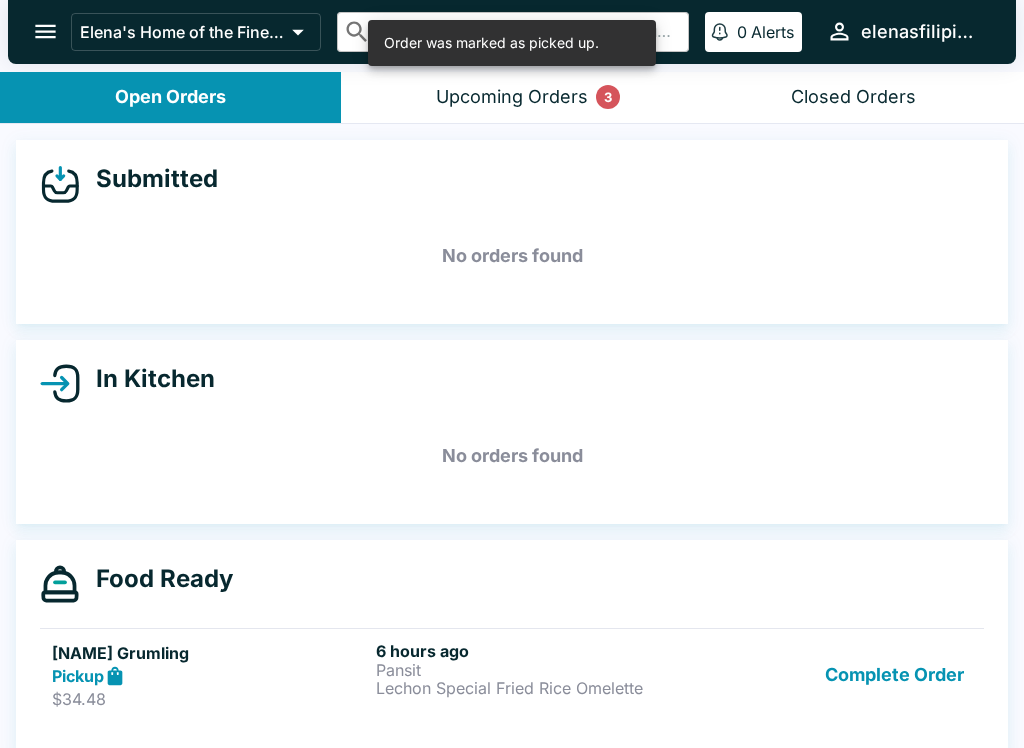 click on "Complete Order" at bounding box center [836, 675] 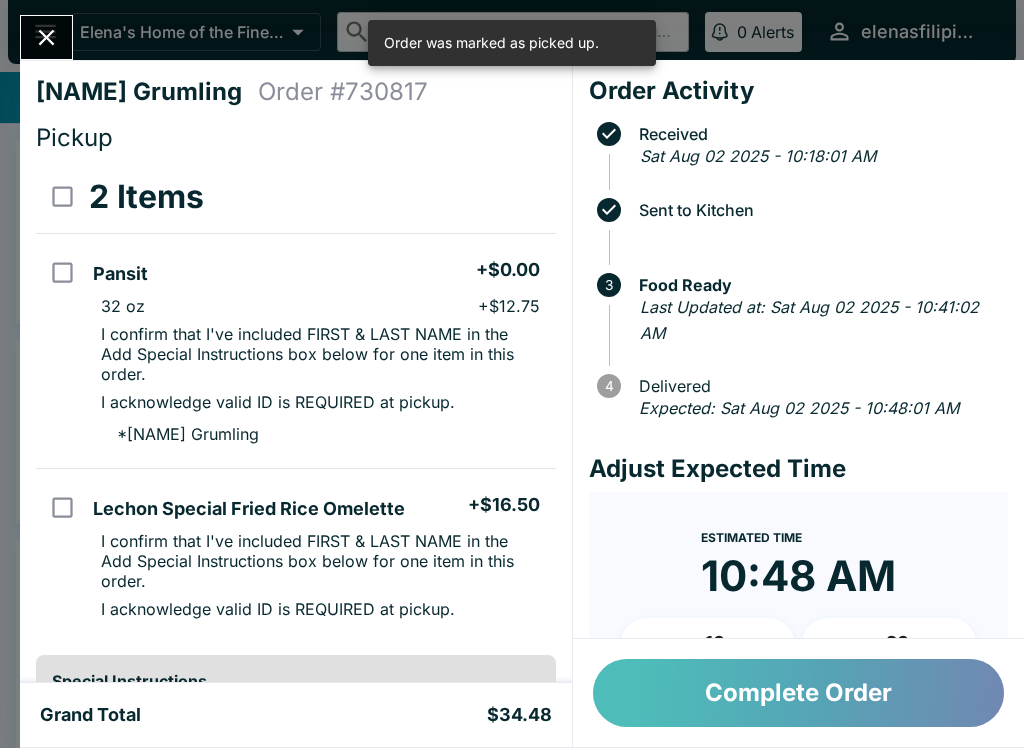click on "Complete Order" at bounding box center [798, 693] 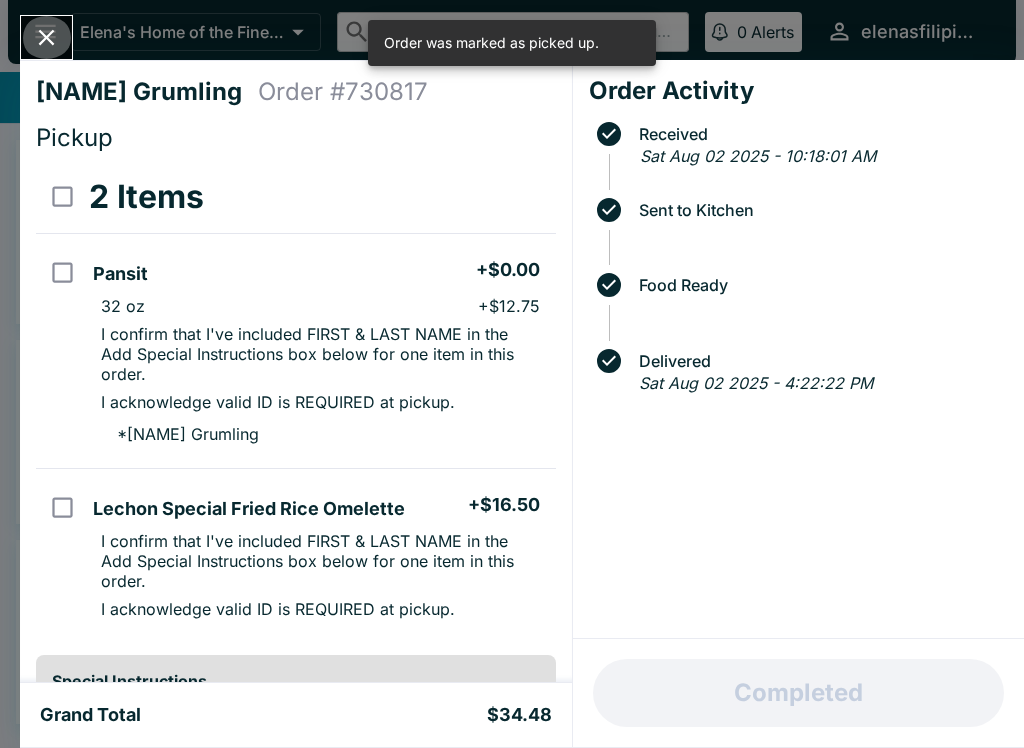click 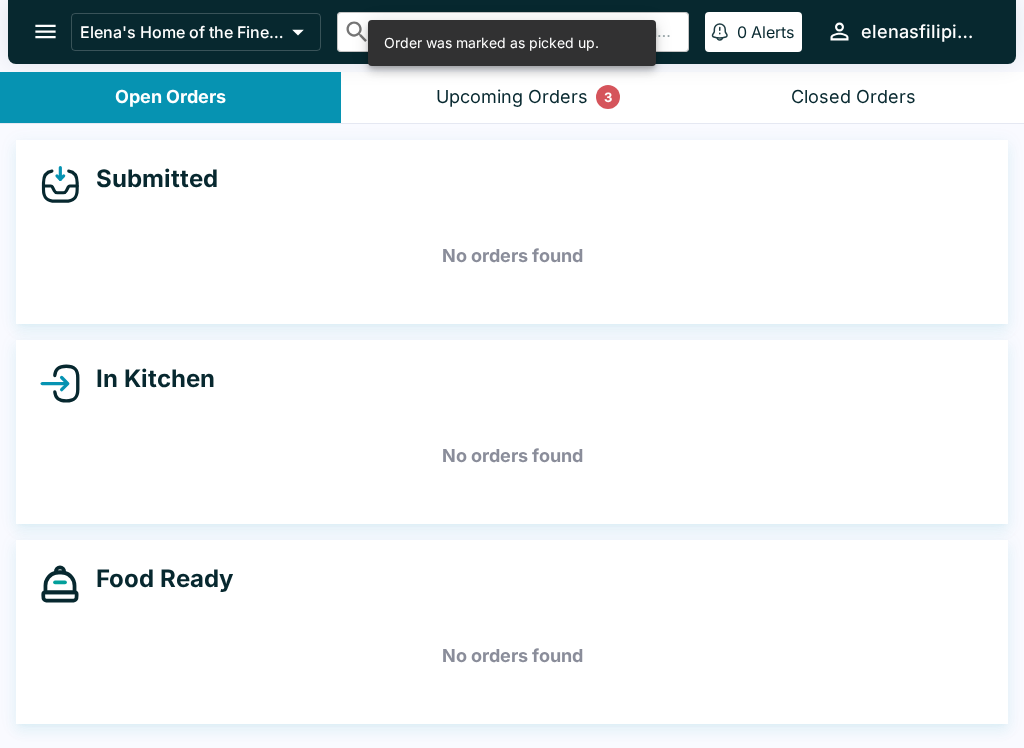 click on "Upcoming Orders 3" at bounding box center (512, 97) 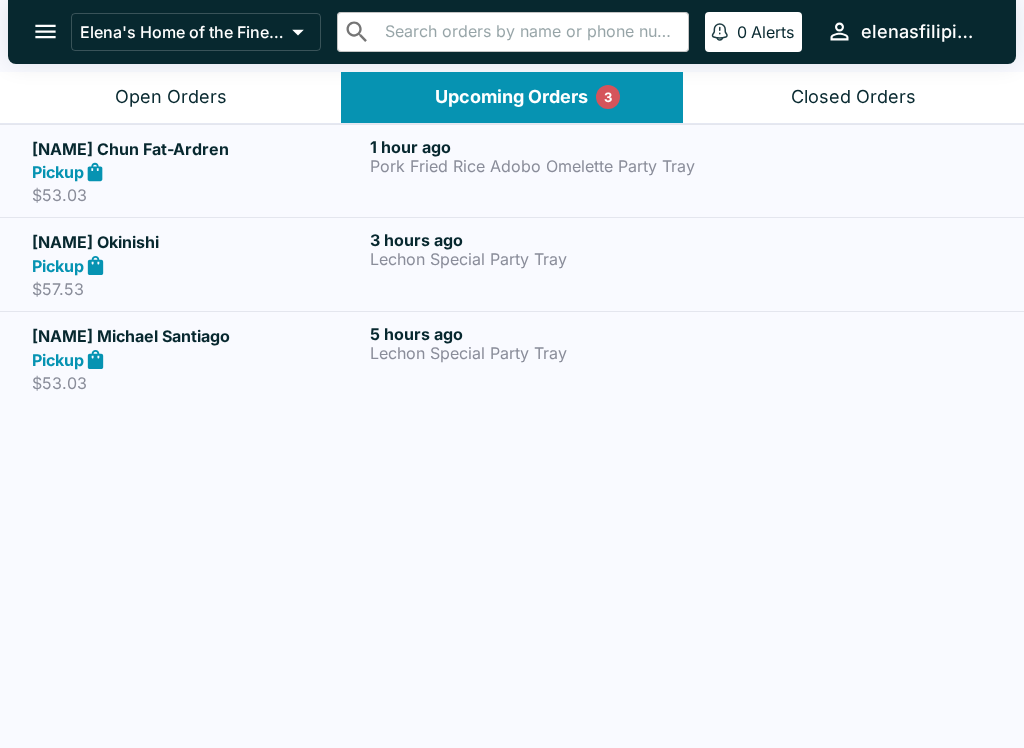 click on "[NAME] Chun Fat-Ardren Pickup $53.03 1 hour ago Pork Fried Rice Adobo Omelette Party Tray [NAME] Okinishi Pickup $57.53 3 hours ago Lechon Special Party Tray [NAME] Michael Santiago Pickup $53.03 5 hours ago Lechon Special Party Tray" at bounding box center [512, 438] 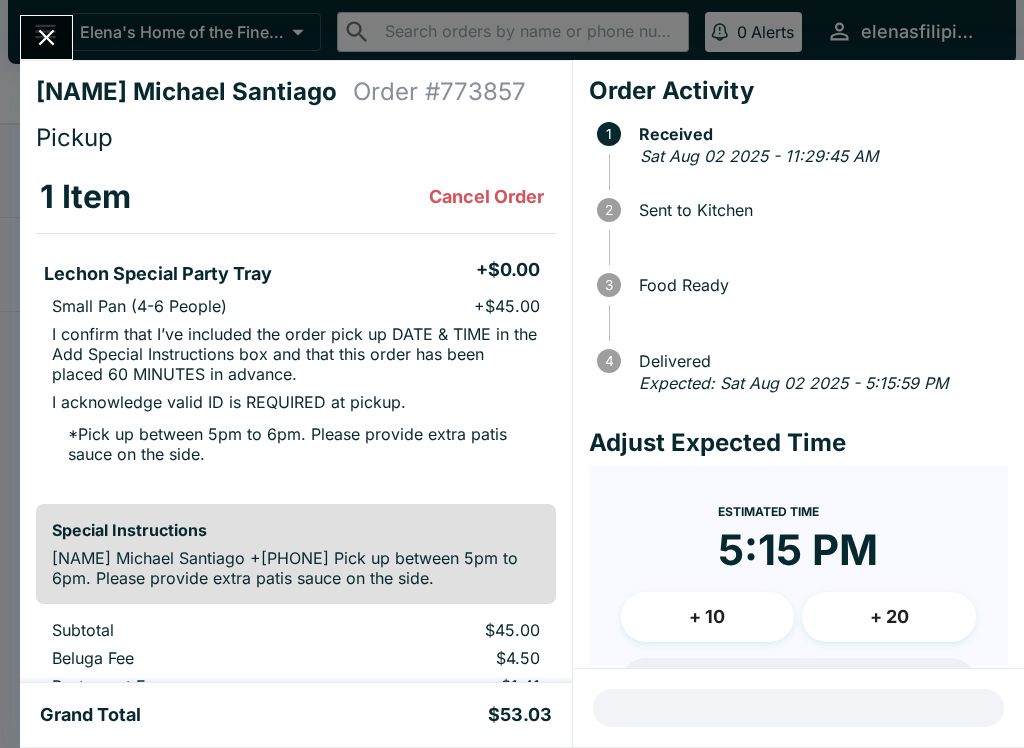 click 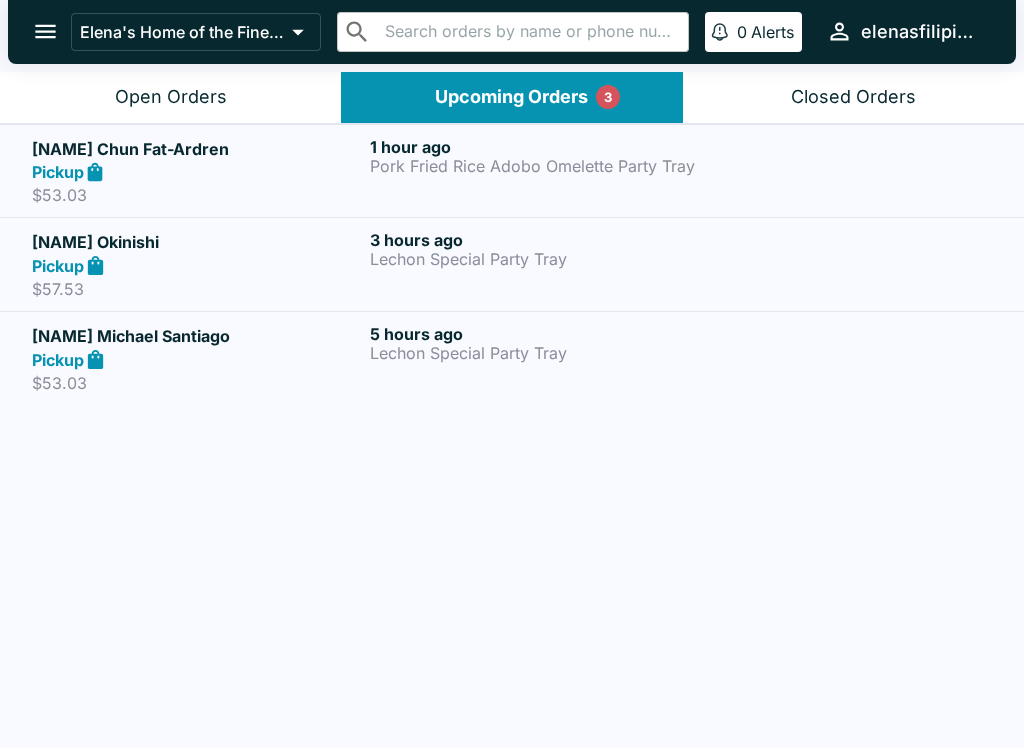 click on "Pickup" at bounding box center (58, 172) 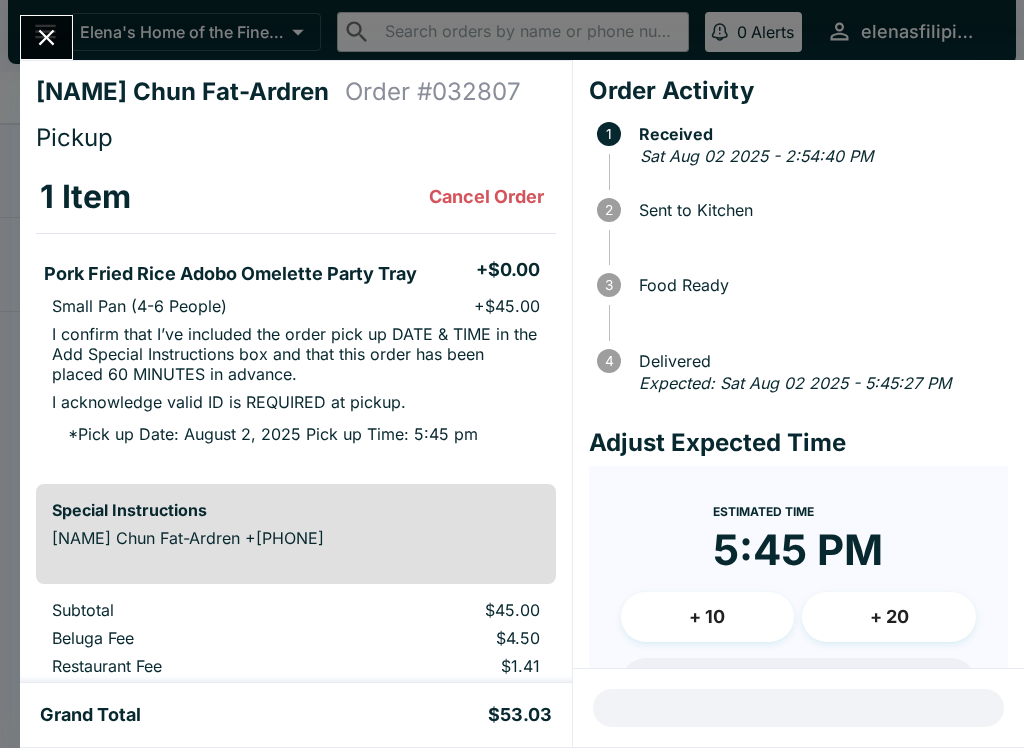 click 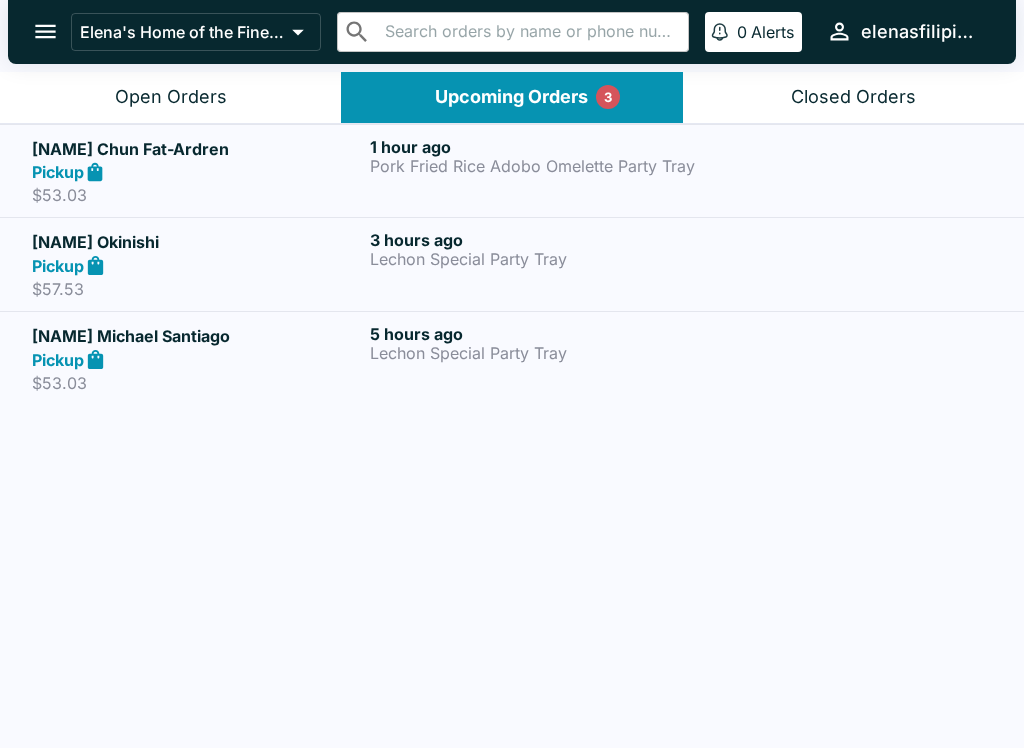 click on "Pickup" at bounding box center [58, 172] 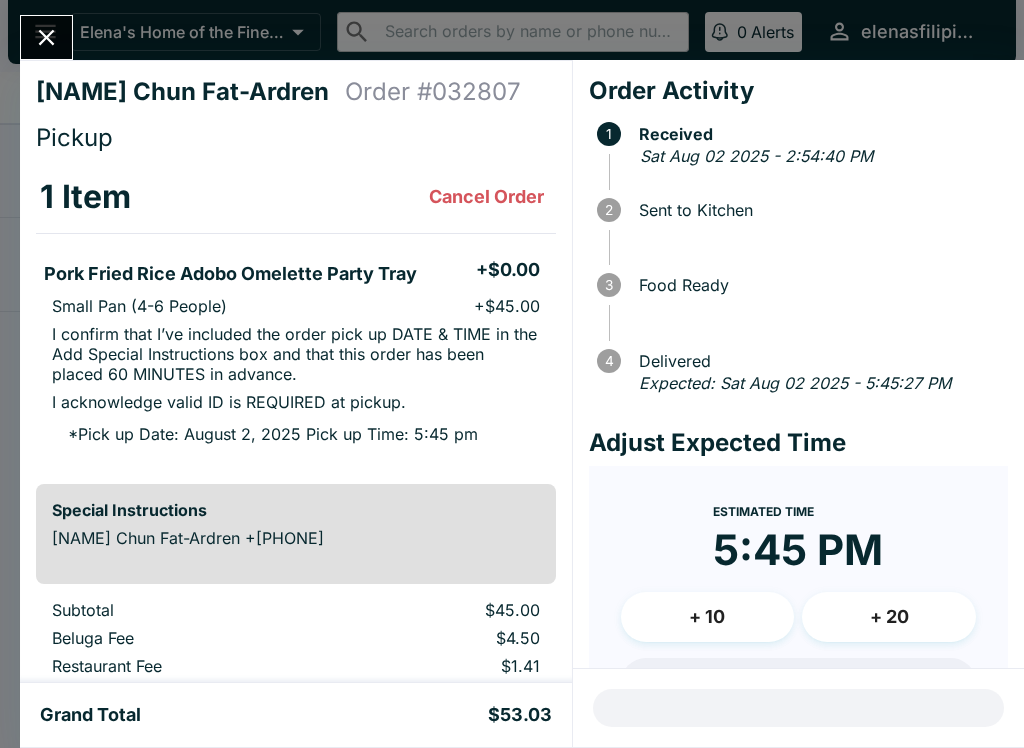 click on "[NAME] Chun Fat-Ardren Order # 032807 Pickup 1 Item Cancel Order Pork Fried Rice Adobo Omelette Party Tray + $0.00 Small Pan (4-6 People) + $45.00 I confirm that I’ve included the order pick up DATE & TIME in the Add Special Instructions box and that this order has been placed 60 MINUTES in advance. I acknowledge valid ID is REQUIRED at pickup. * Pick up Date: August 2, 2025
Pick up Time: 5:45 pm Special Instructions [NAME] Chun Fat-Ardren +[PHONE] Subtotal $45.00 Beluga Fee $4.50 Restaurant Fee $1.41 Sales Tax $2.12 Preview Receipt Print Receipt Grand Total $53.03 Order Activity 1 Received Sat Aug 02 2025 - 2:54:40 PM 2 Sent to Kitchen   3 Food Ready   4 Delivered Expected: Sat Aug 02 2025 - 5:45:27 PM Adjust Expected Time Estimated Time 5:45 PM + 10 + 20 Reset Update ETA" at bounding box center [512, 374] 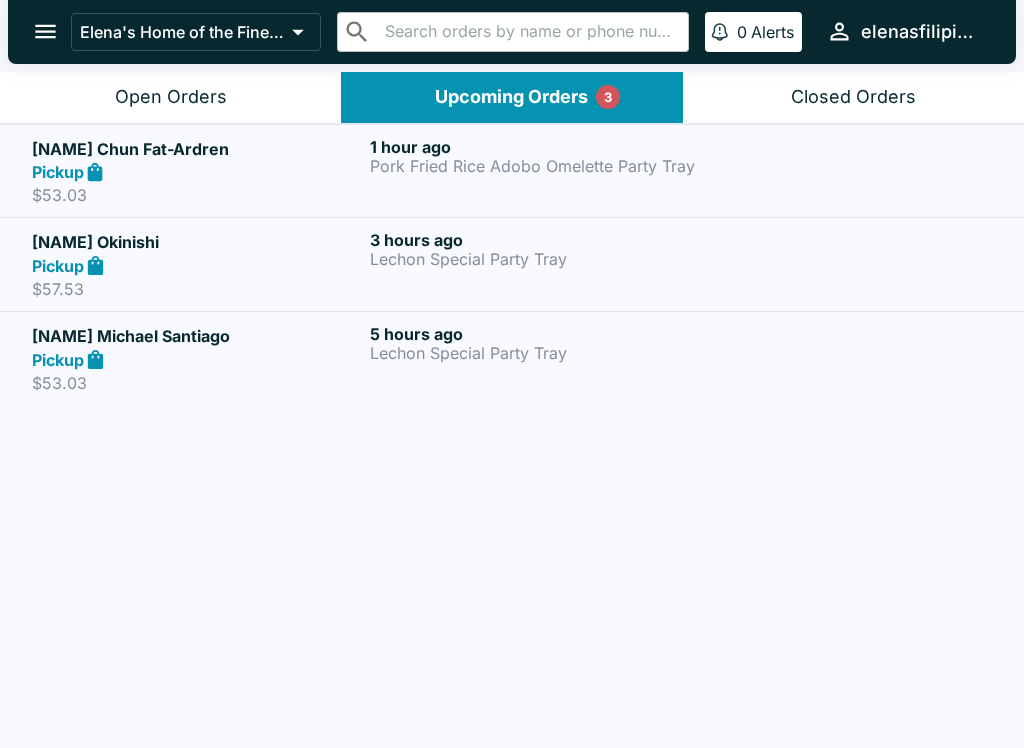 click on "Open Orders" at bounding box center [170, 97] 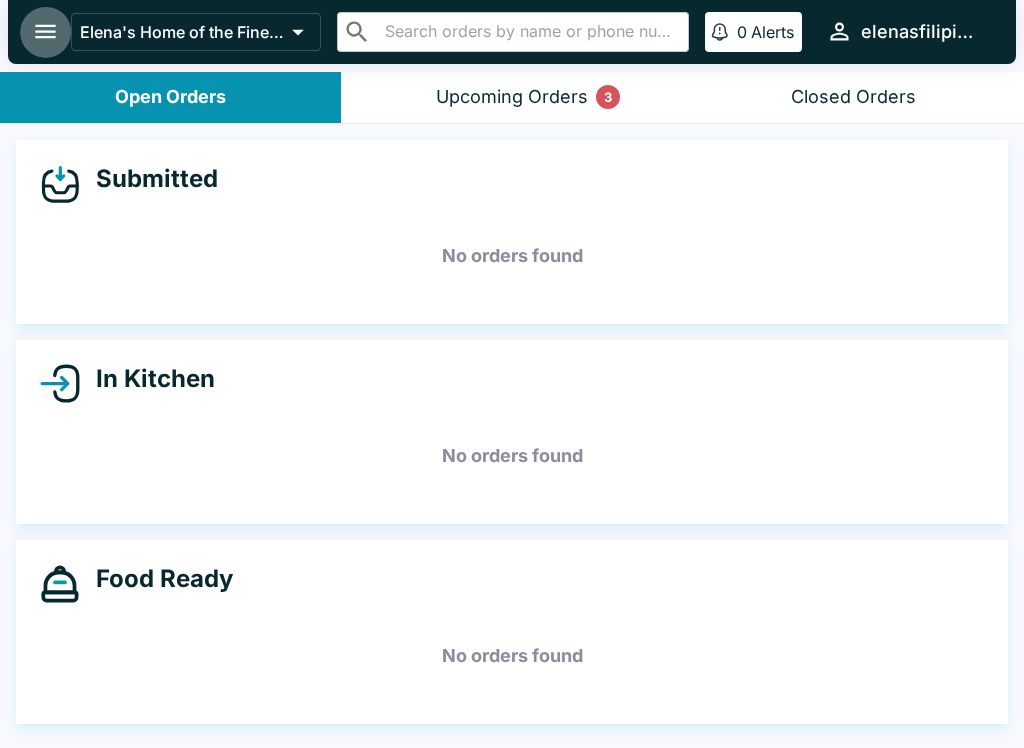 click 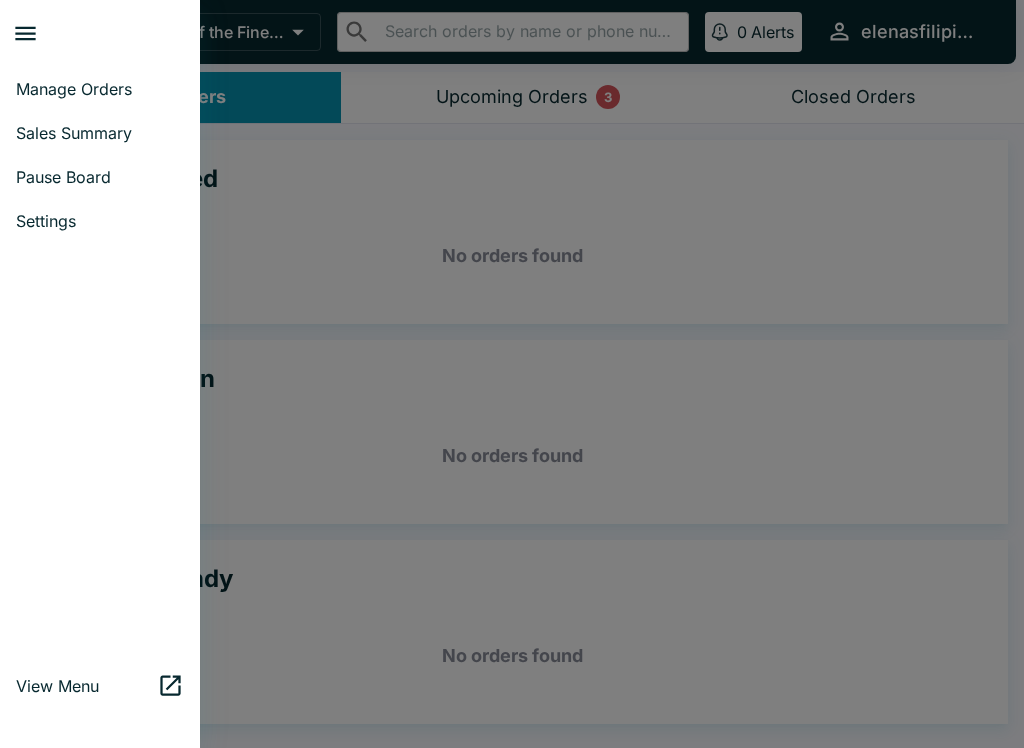 click on "Sales Summary" at bounding box center (100, 133) 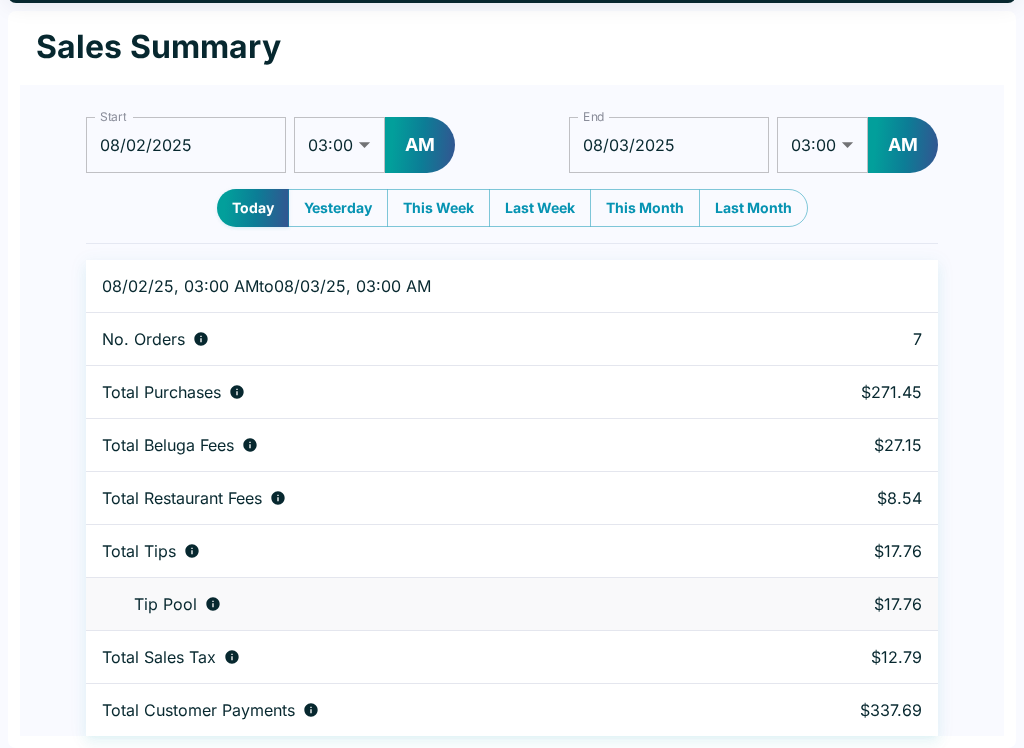 scroll, scrollTop: 0, scrollLeft: 0, axis: both 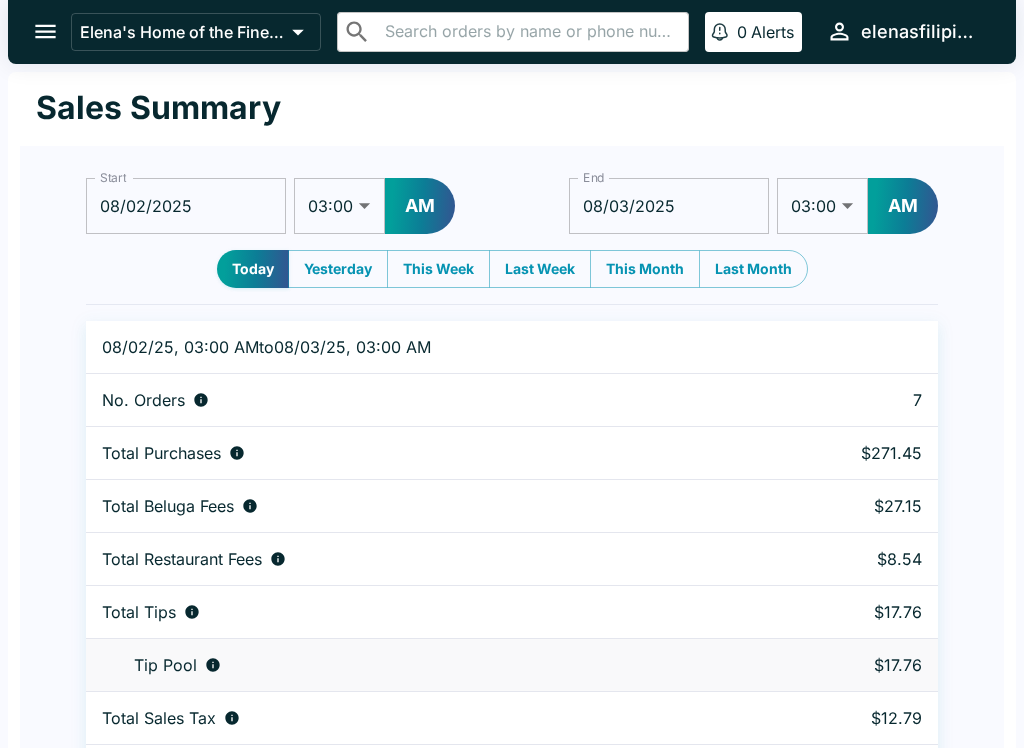 click 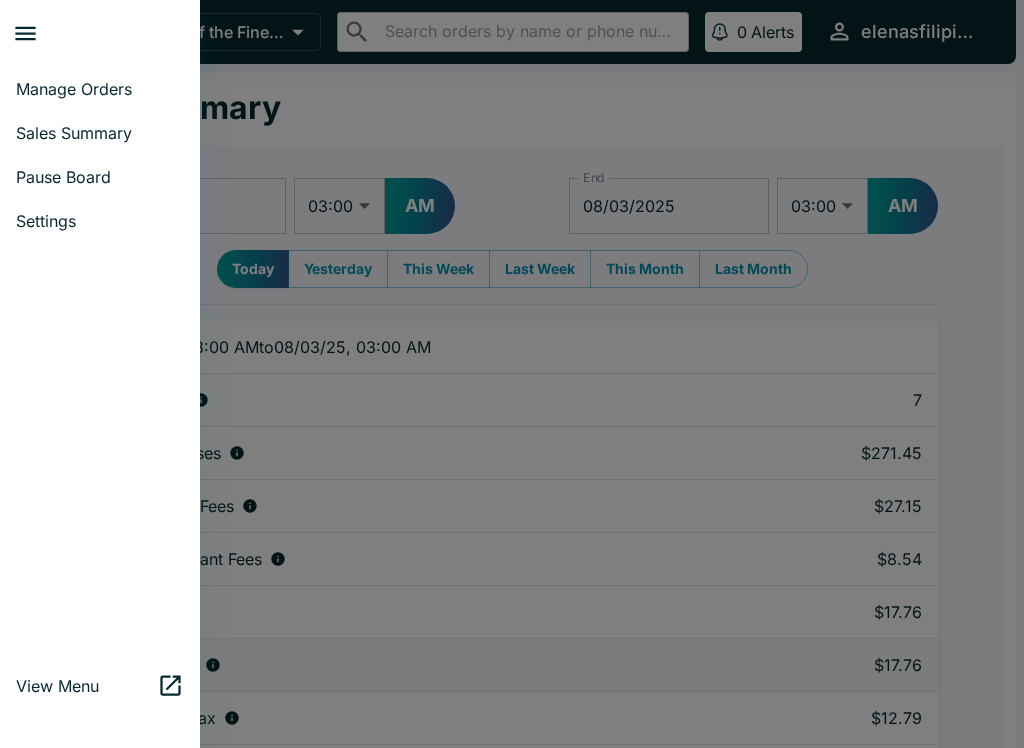 click on "Manage Orders" at bounding box center [100, 89] 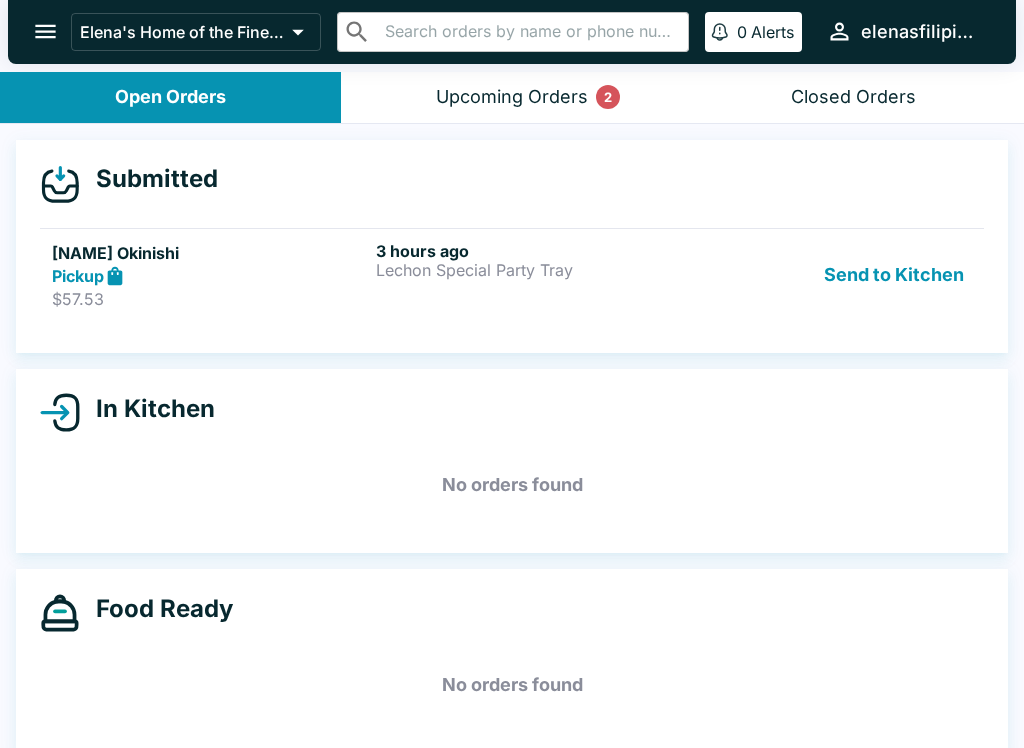 click on "[NAME] Okinishi Pickup $57.53 3 hours ago Lechon Special Party Tray Send to Kitchen" at bounding box center [512, 275] 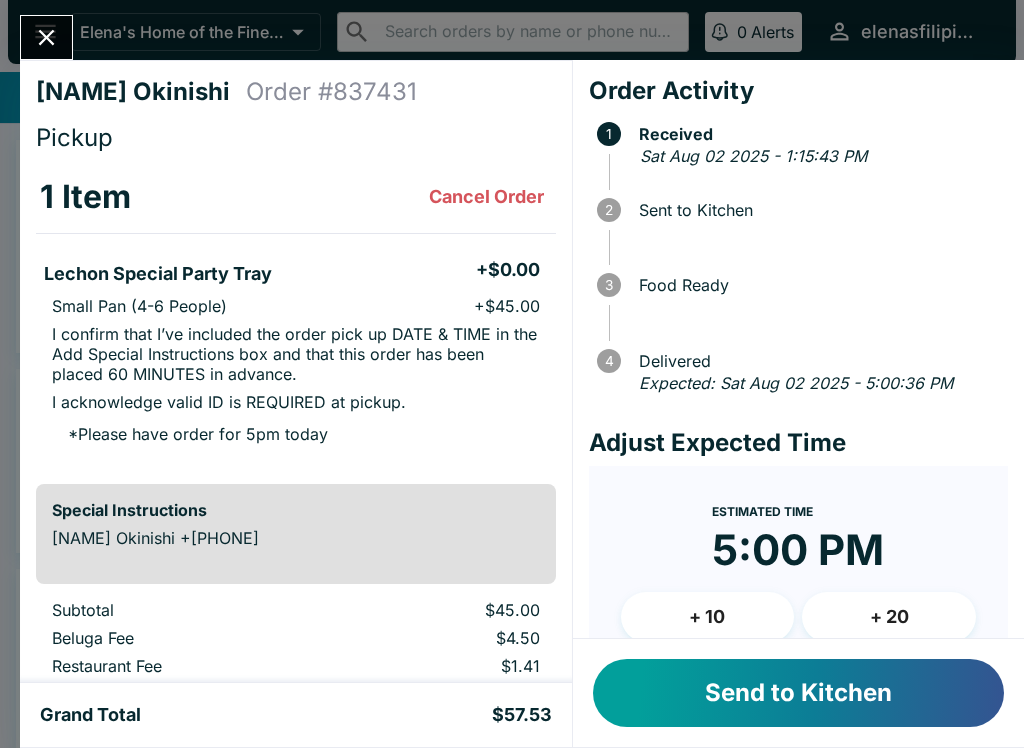 click on "Send to Kitchen" at bounding box center [798, 693] 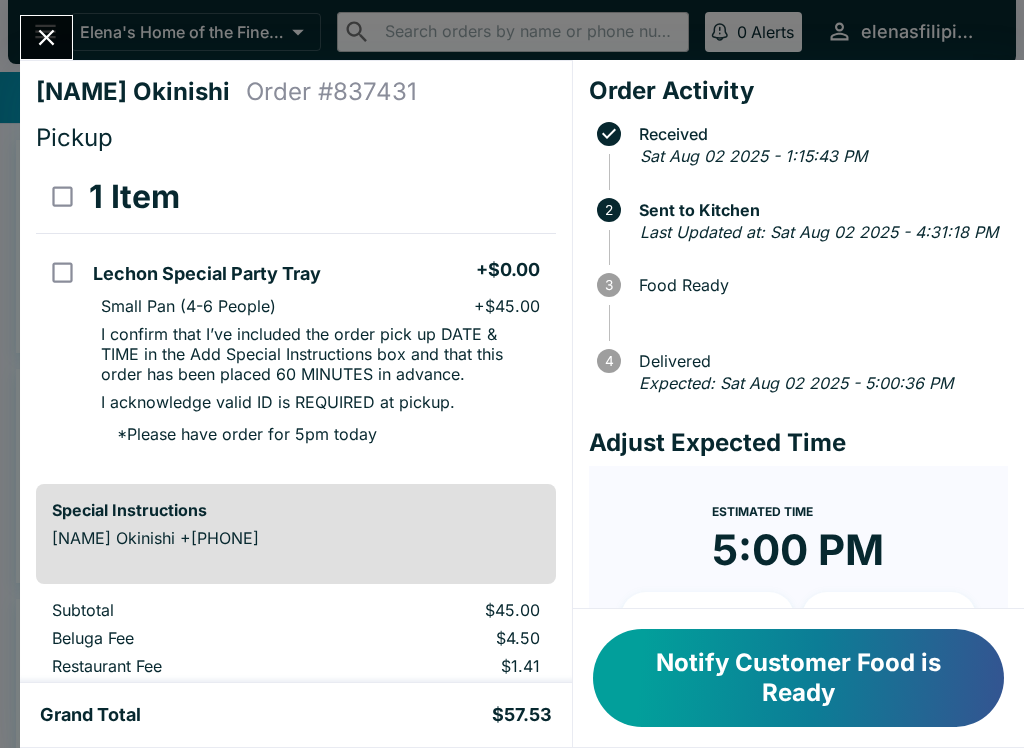 click on "[NAME] Order # 837431 Pickup 1 Item Lechon Special Party Tray + $0.00 Small Pan (4-6 People) + $45.00 I confirm that I’ve included the order pick up DATE & TIME in the Add Special Instructions box and that this order has been placed 60 MINUTES in advance. I acknowledge valid ID is REQUIRED at pickup. * Please have order for 5pm today Special Instructions [NAME] +[PHONE] Subtotal $45.00 Beluga Fee $4.50 Restaurant Fee $1.41 Tips $4.50 Sales Tax $2.12 Preview Receipt Print Receipt Grand Total $57.53 Order Activity Received Sat Aug 02 2025 - 1:15:43 PM 2 Sent to Kitchen Last Updated at: Sat Aug 02 2025 - 4:31:18 PM 3 Food Ready   4 Delivered Expected: Sat Aug 02 2025 - 5:00:36 PM Adjust Expected Time Estimated Time 5:00 PM + 10 + 20 Reset Update ETA Notify Customer Food is Ready" at bounding box center [512, 374] 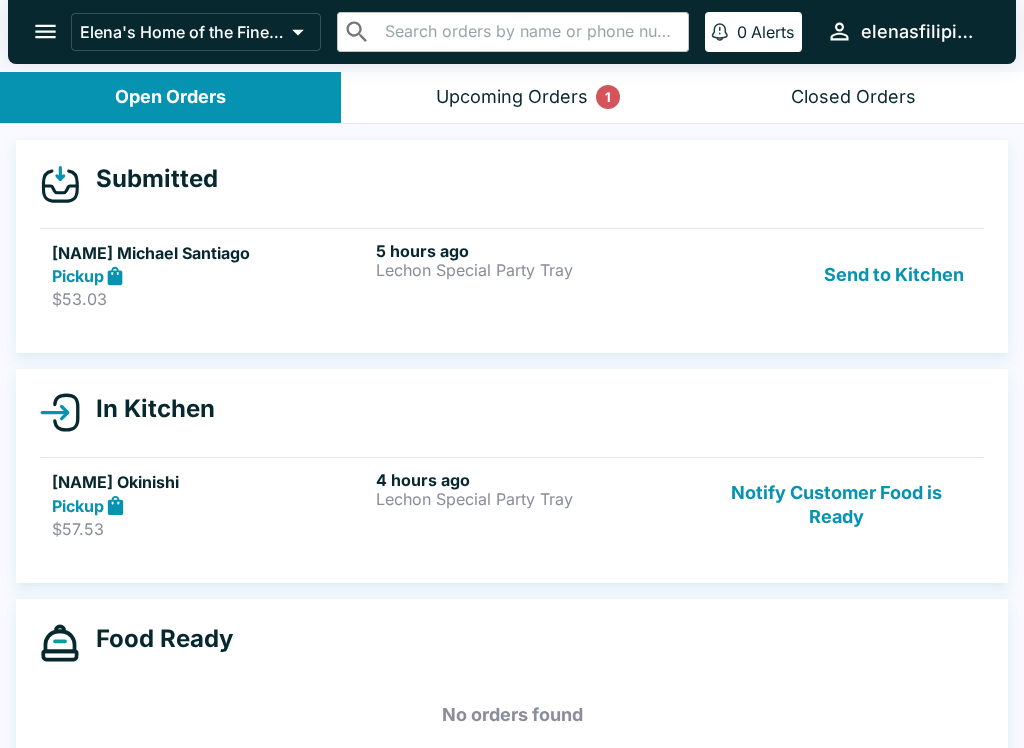 click on "Pickup" at bounding box center (78, 276) 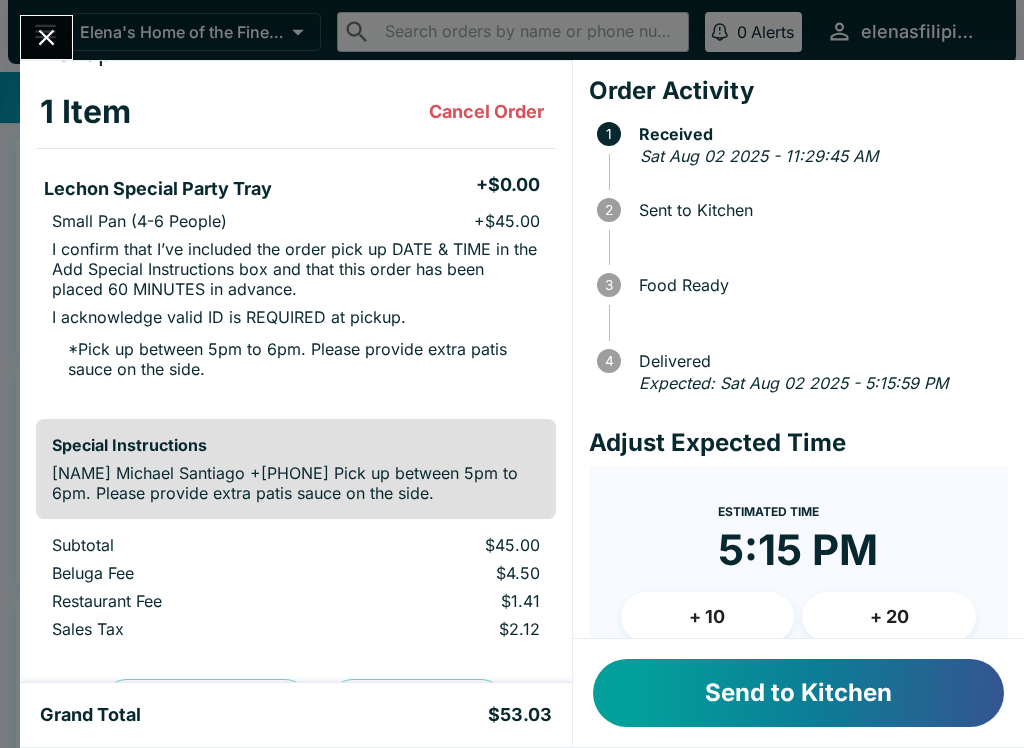 scroll, scrollTop: 79, scrollLeft: 0, axis: vertical 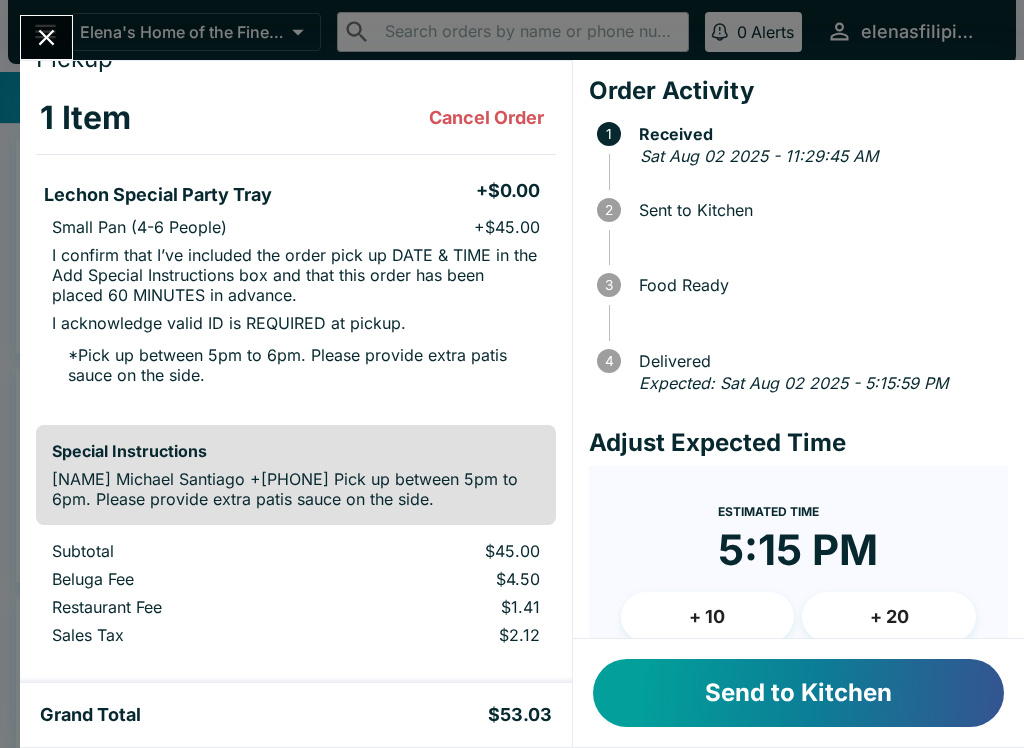 click on "Send to Kitchen" at bounding box center [798, 693] 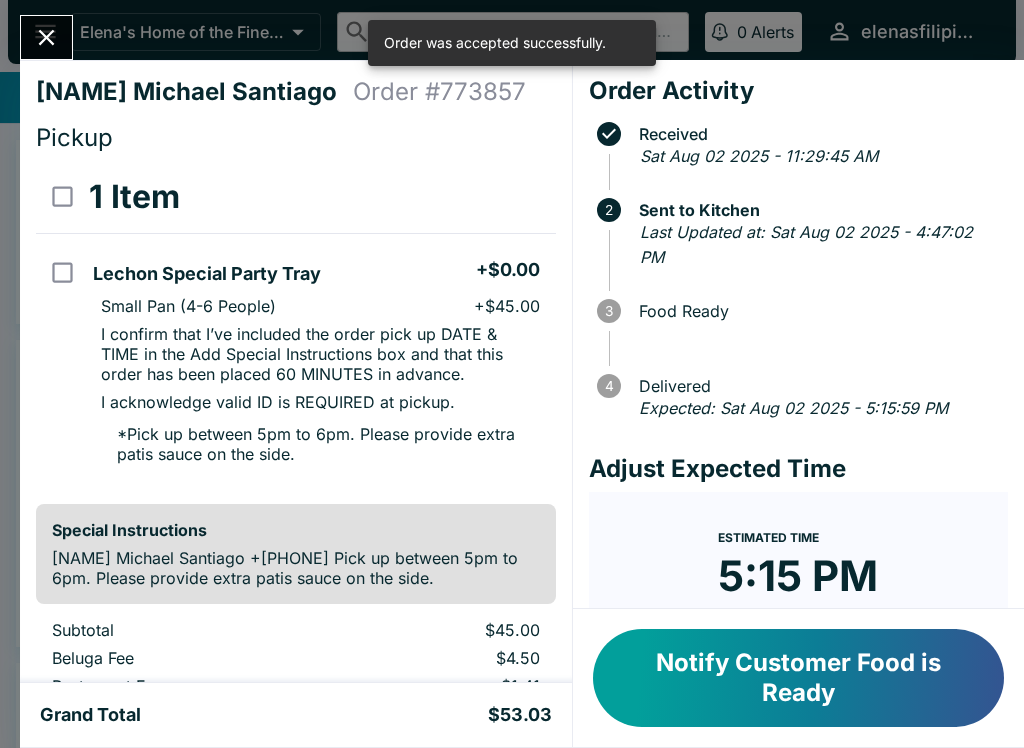 scroll, scrollTop: 0, scrollLeft: 0, axis: both 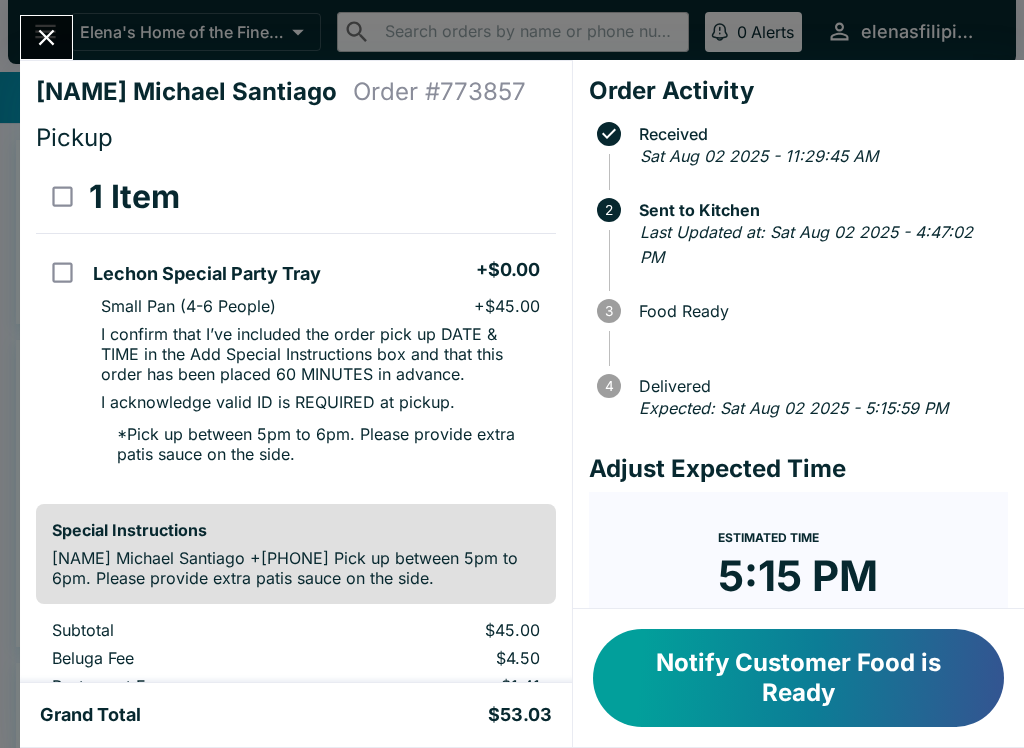 click on "Notify Customer Food is Ready" at bounding box center [798, 678] 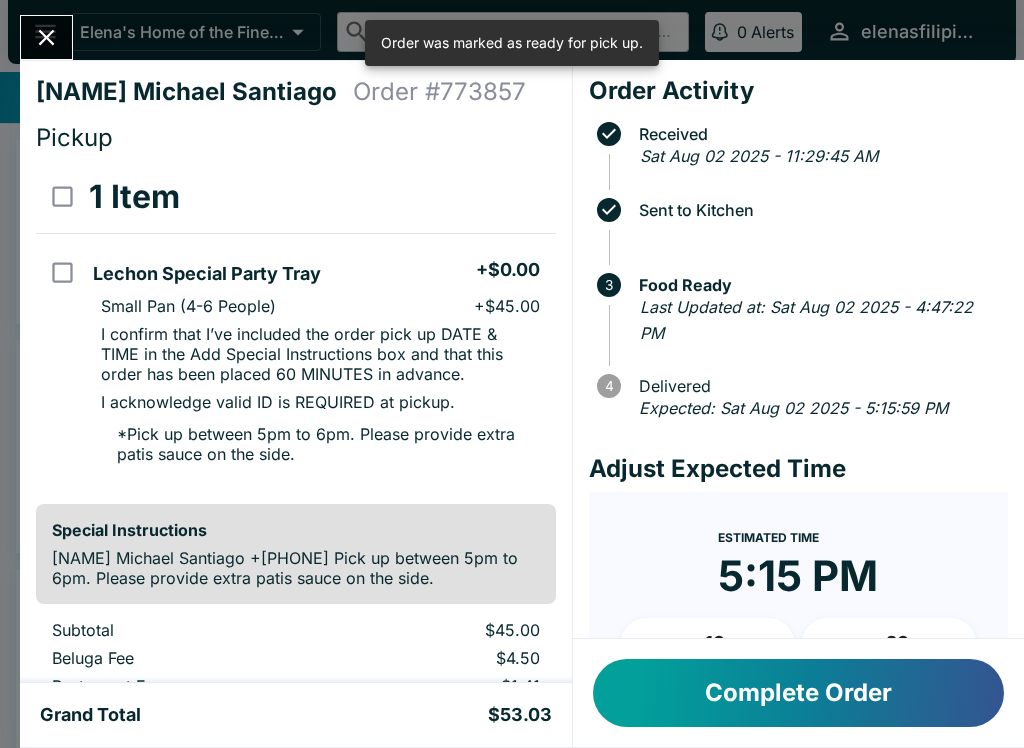 click 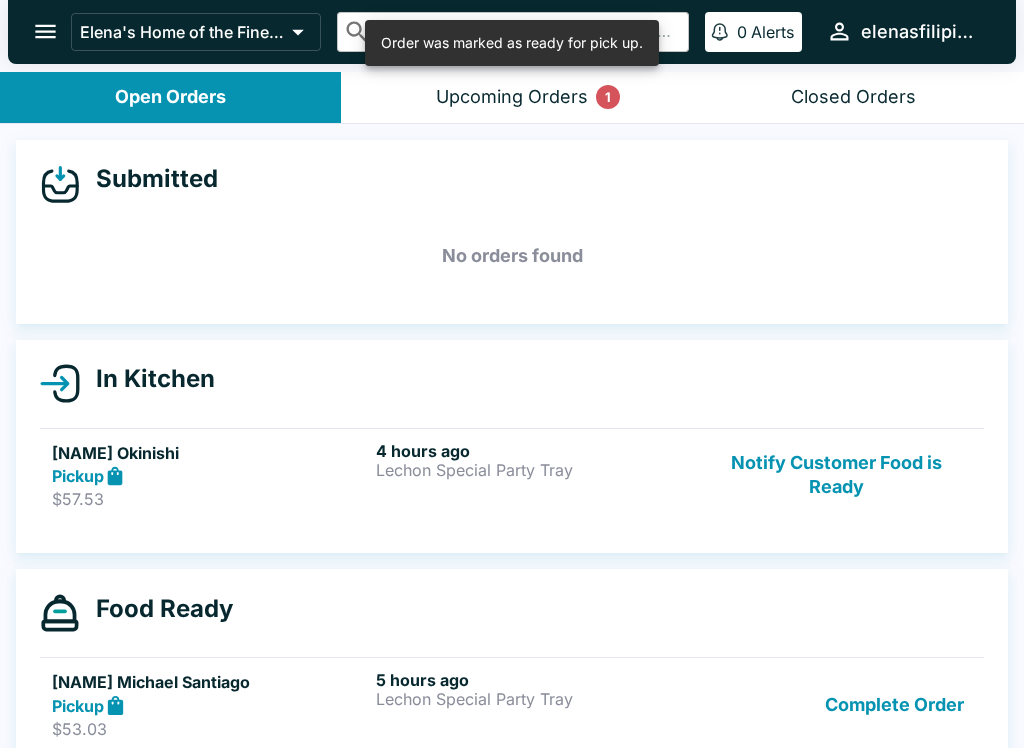 click on "Notify Customer Food is Ready" at bounding box center [836, 475] 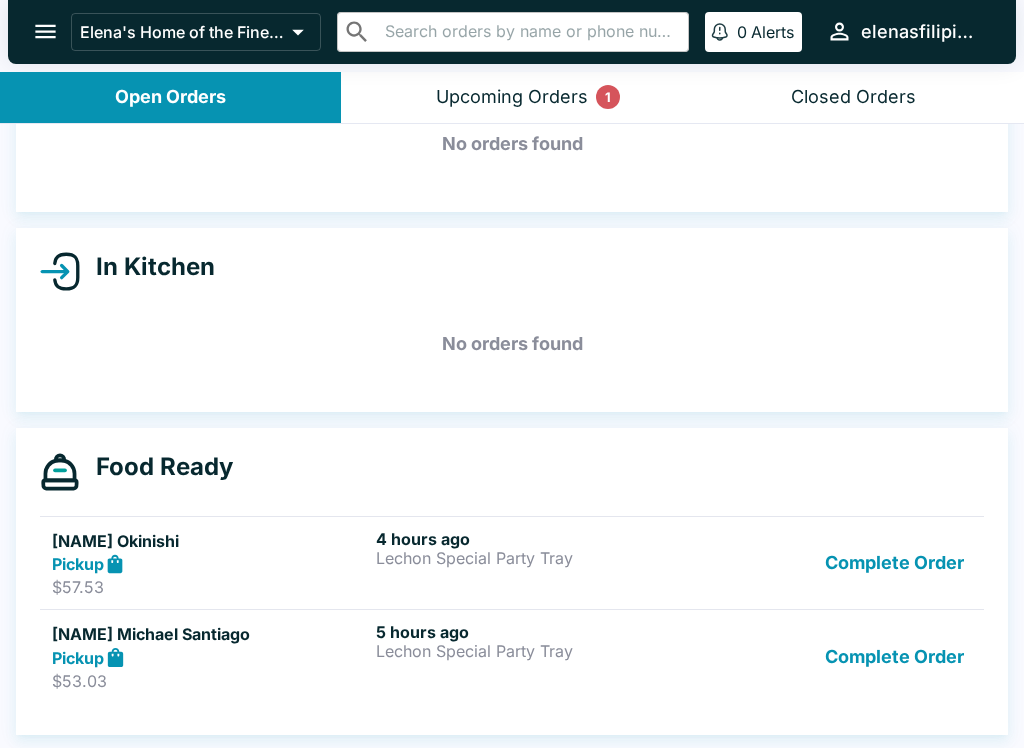 scroll, scrollTop: 112, scrollLeft: 0, axis: vertical 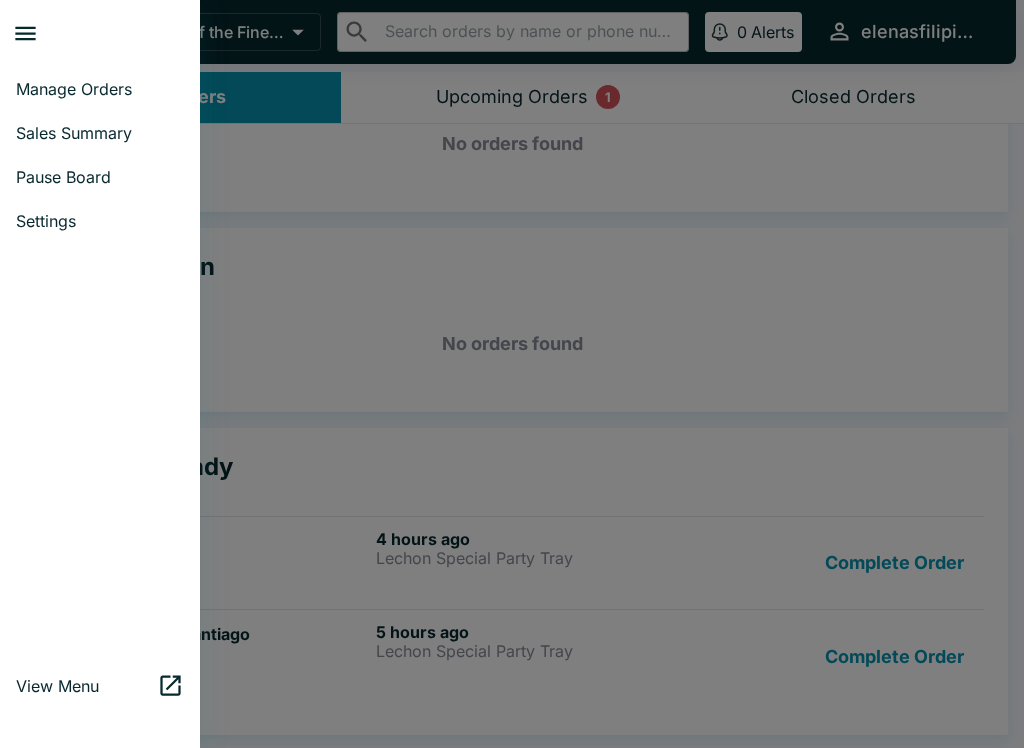 click at bounding box center [25, 33] 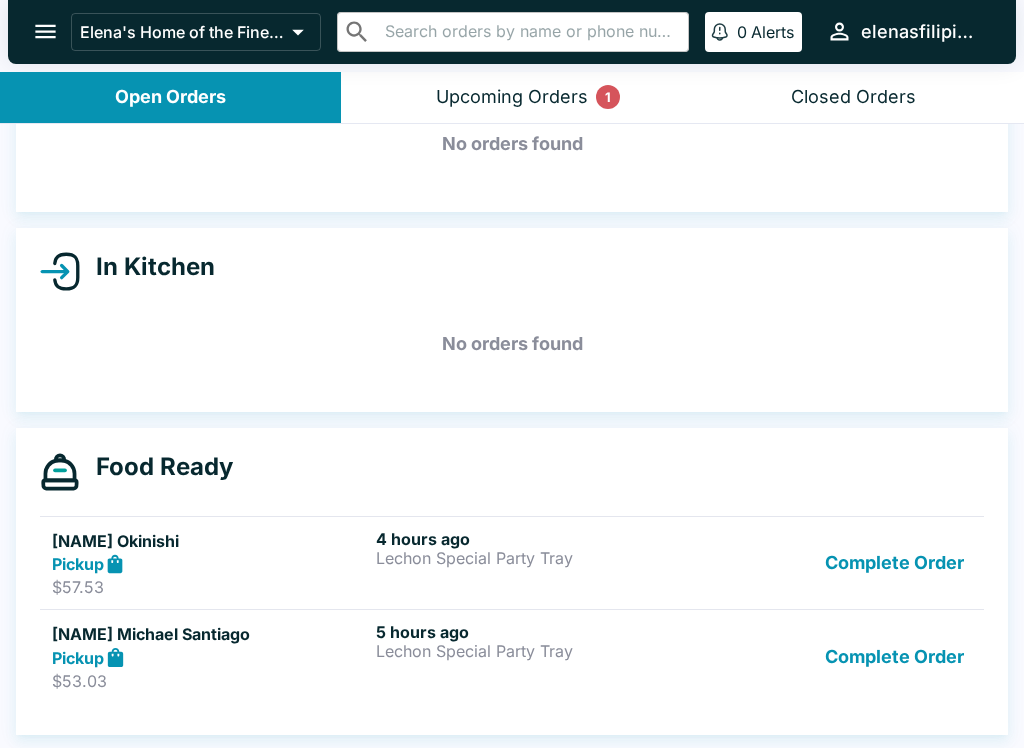 click on "Upcoming Orders 1" at bounding box center (512, 97) 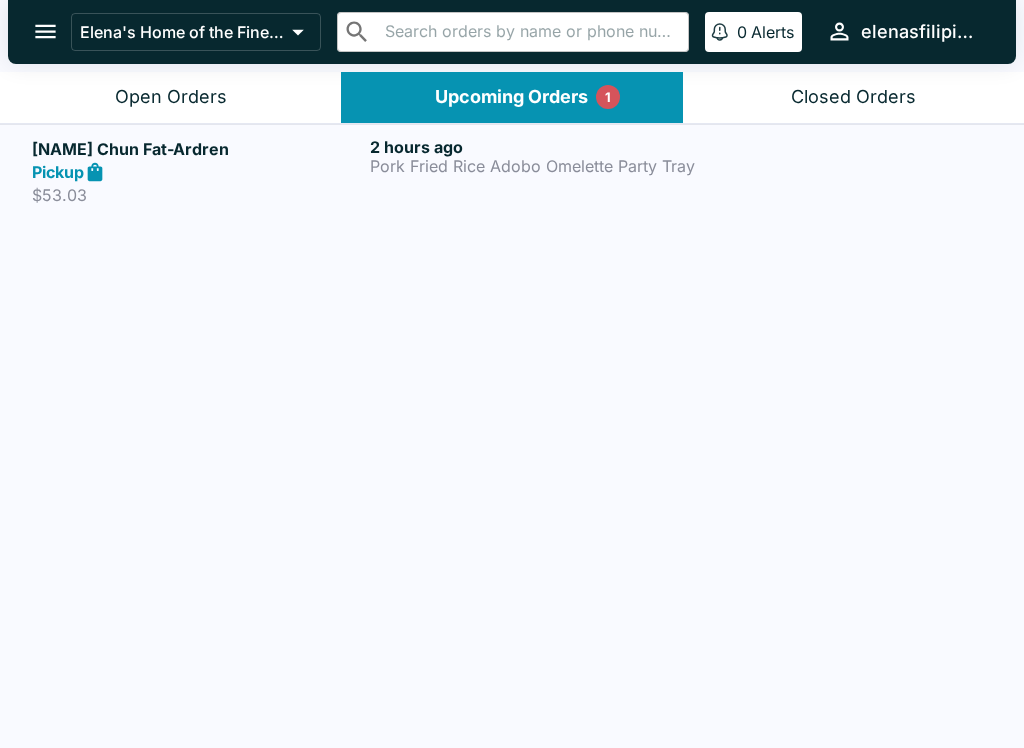 click 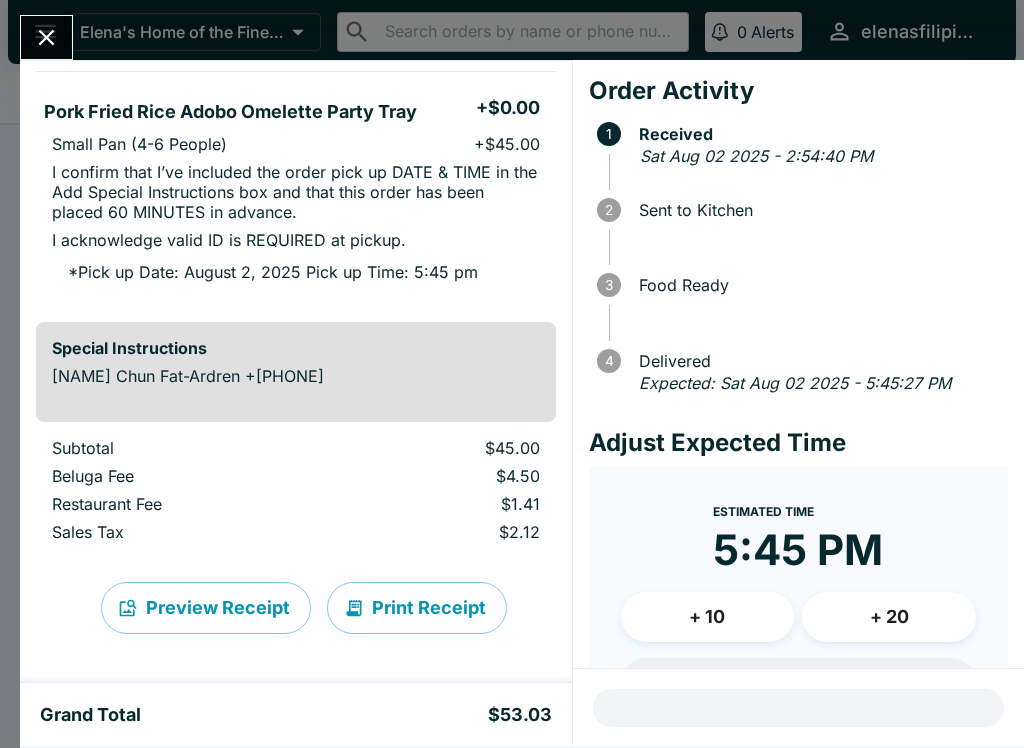 scroll, scrollTop: 162, scrollLeft: 0, axis: vertical 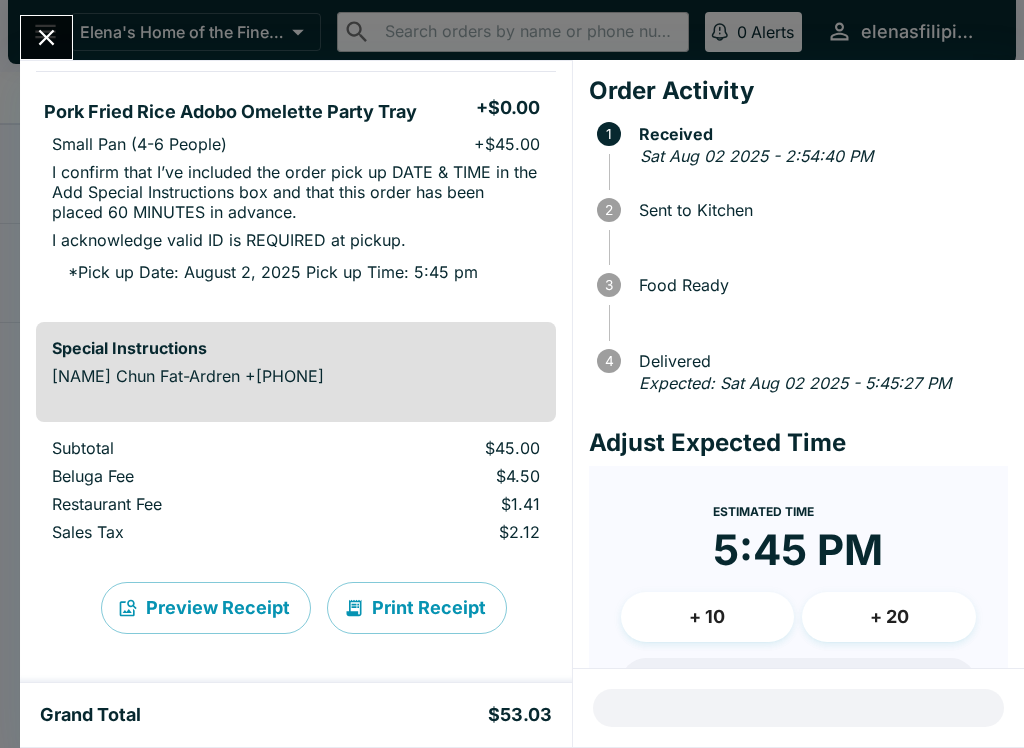 click at bounding box center [46, 37] 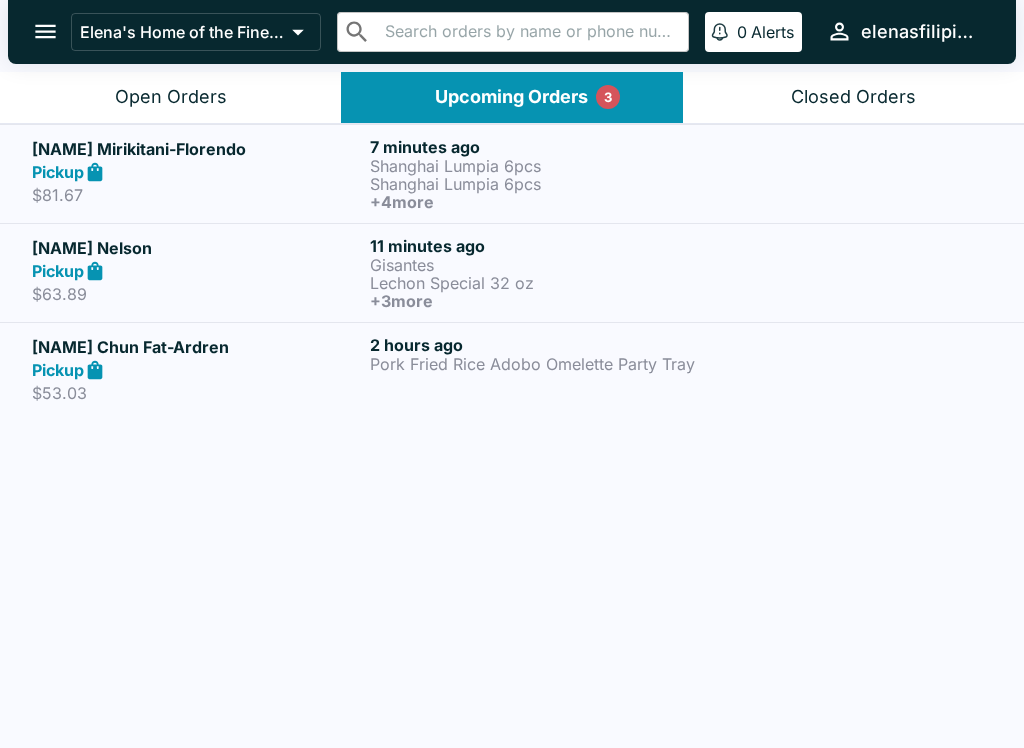 click on "2 hours ago Pork Fried Rice Adobo Omelette Party Tray" at bounding box center [535, 369] 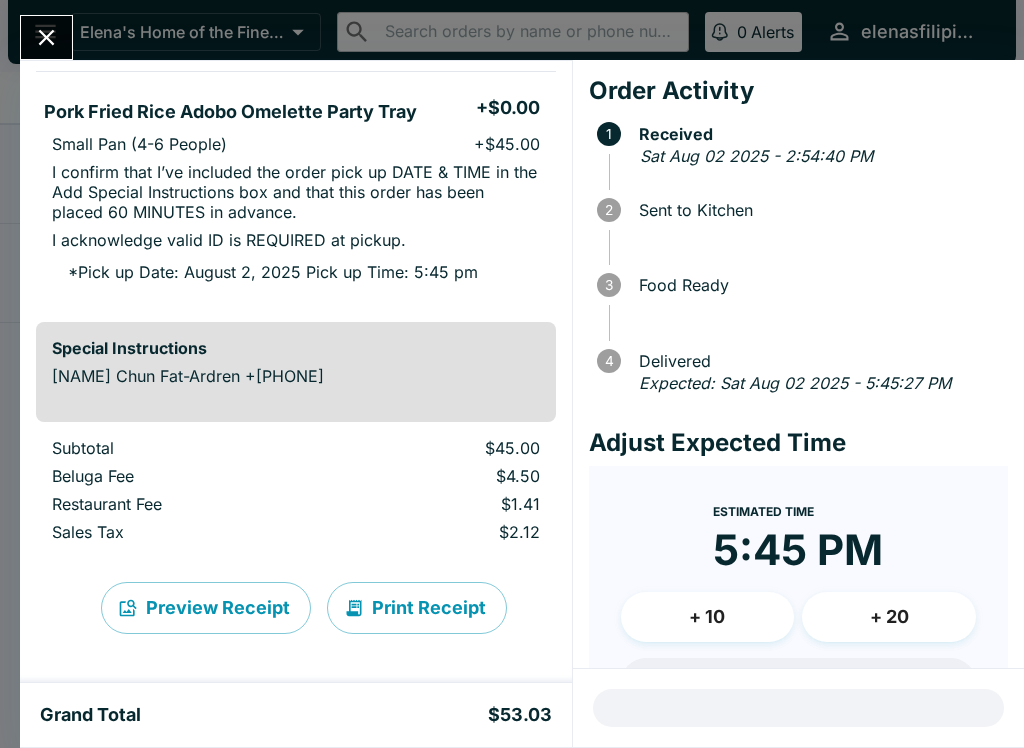 scroll, scrollTop: 162, scrollLeft: 0, axis: vertical 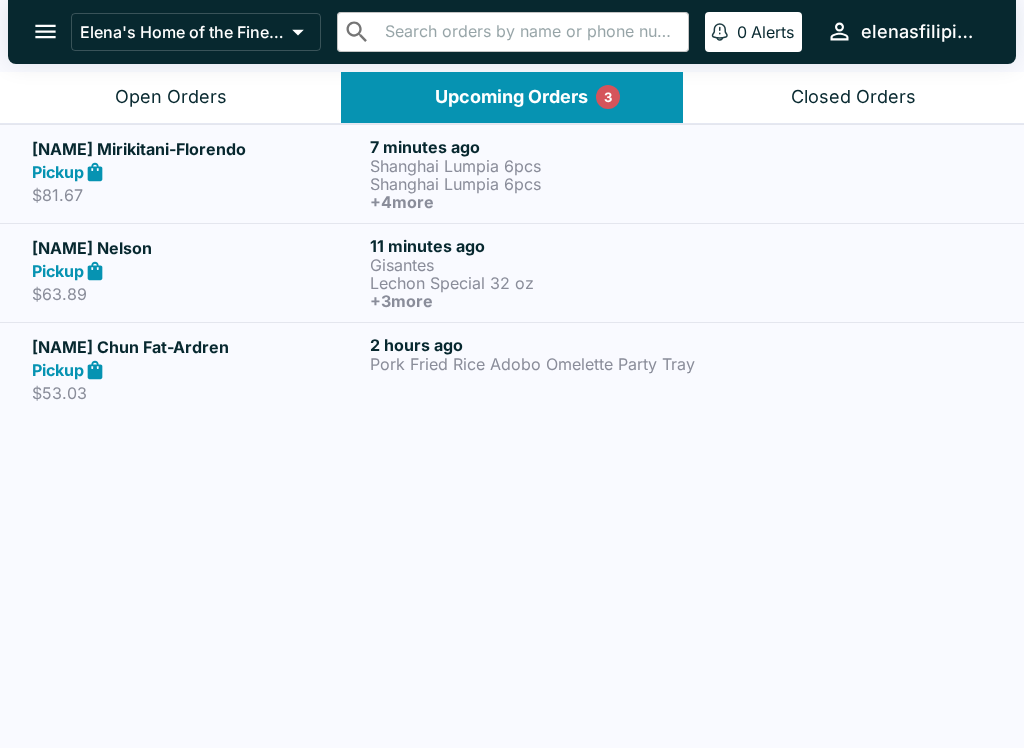 click on "Open Orders" at bounding box center [171, 97] 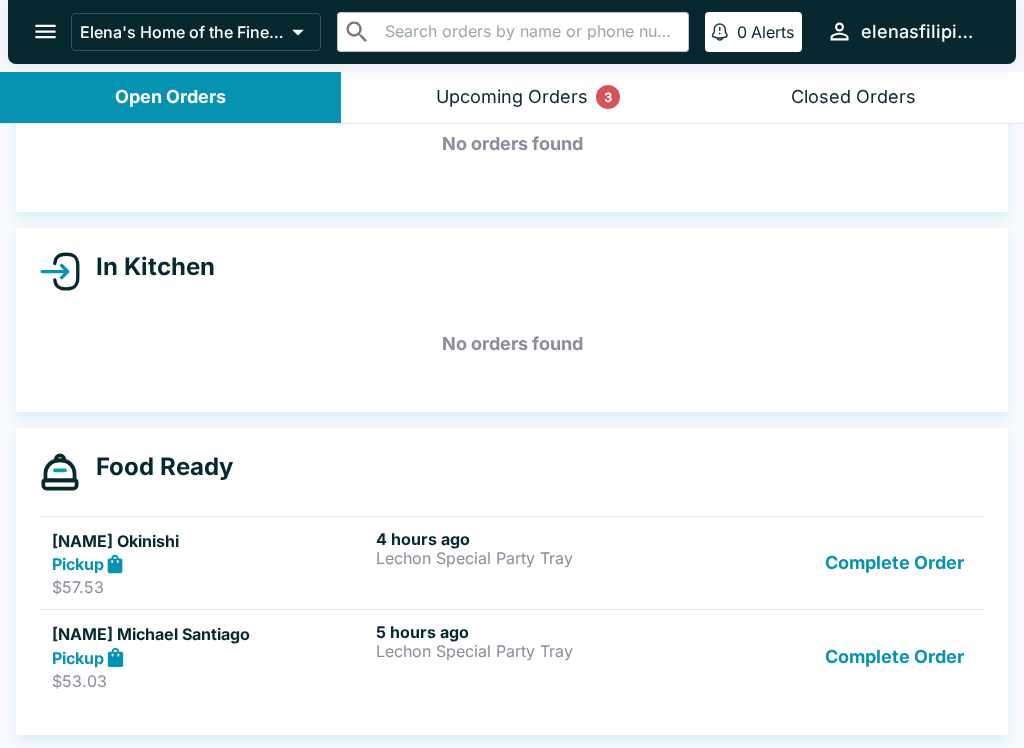 scroll, scrollTop: 112, scrollLeft: 0, axis: vertical 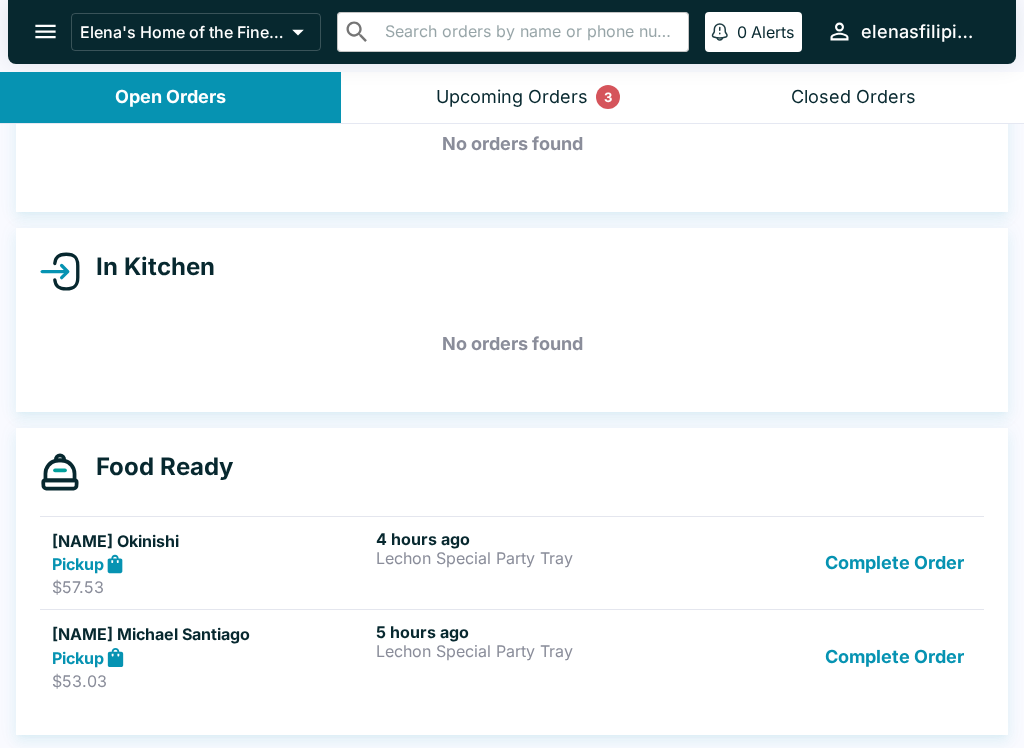click on "5 hours ago Lechon Special Party Tray" at bounding box center (534, 656) 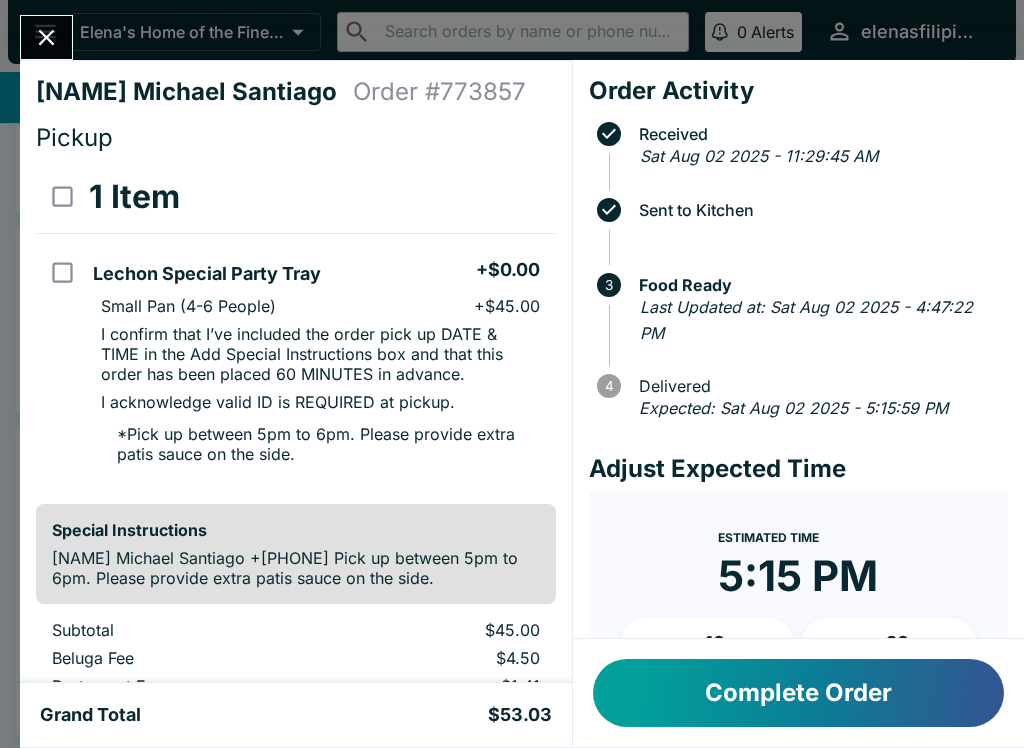 click at bounding box center [46, 37] 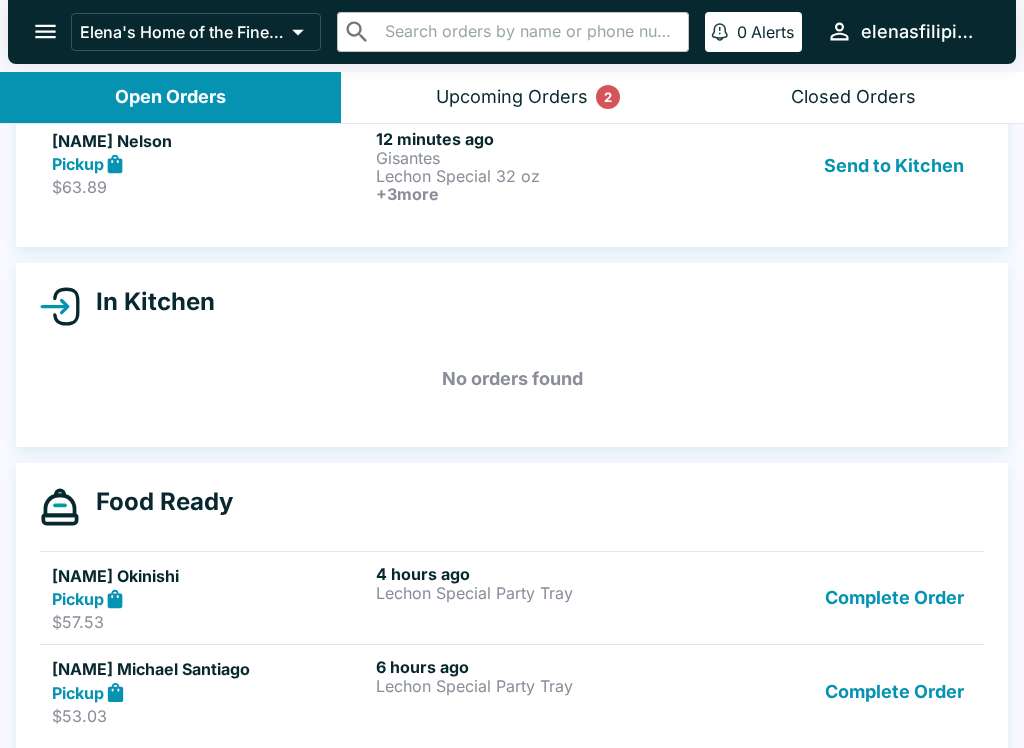 click on "Lechon Special 32 oz" at bounding box center [534, 176] 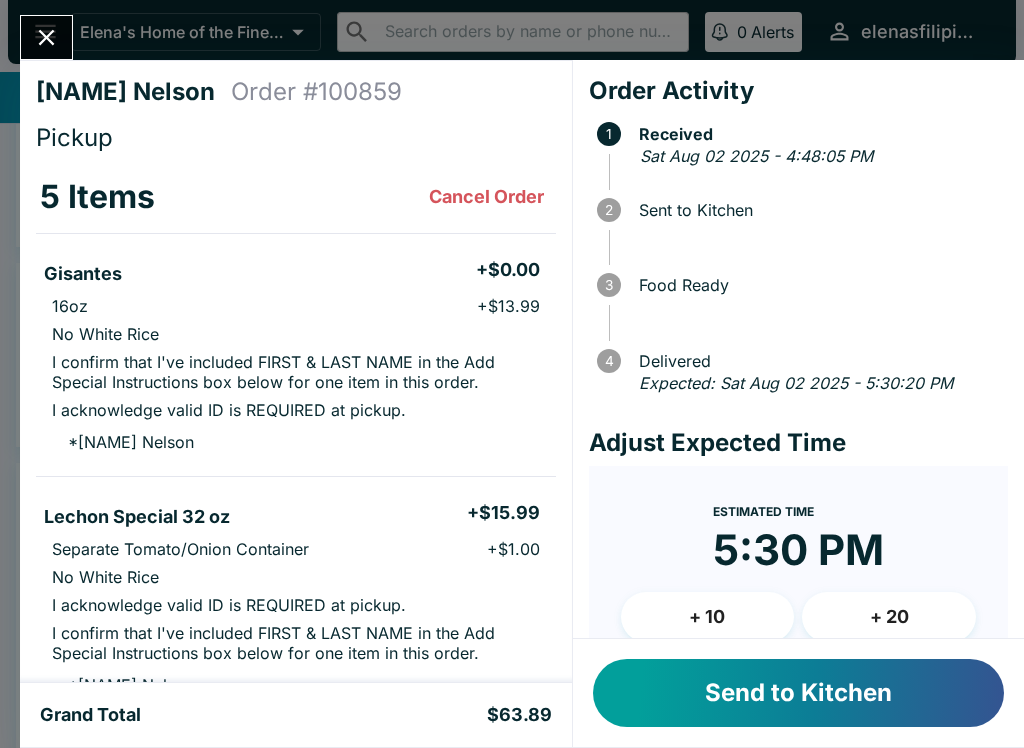 click on "Send to Kitchen" at bounding box center [798, 693] 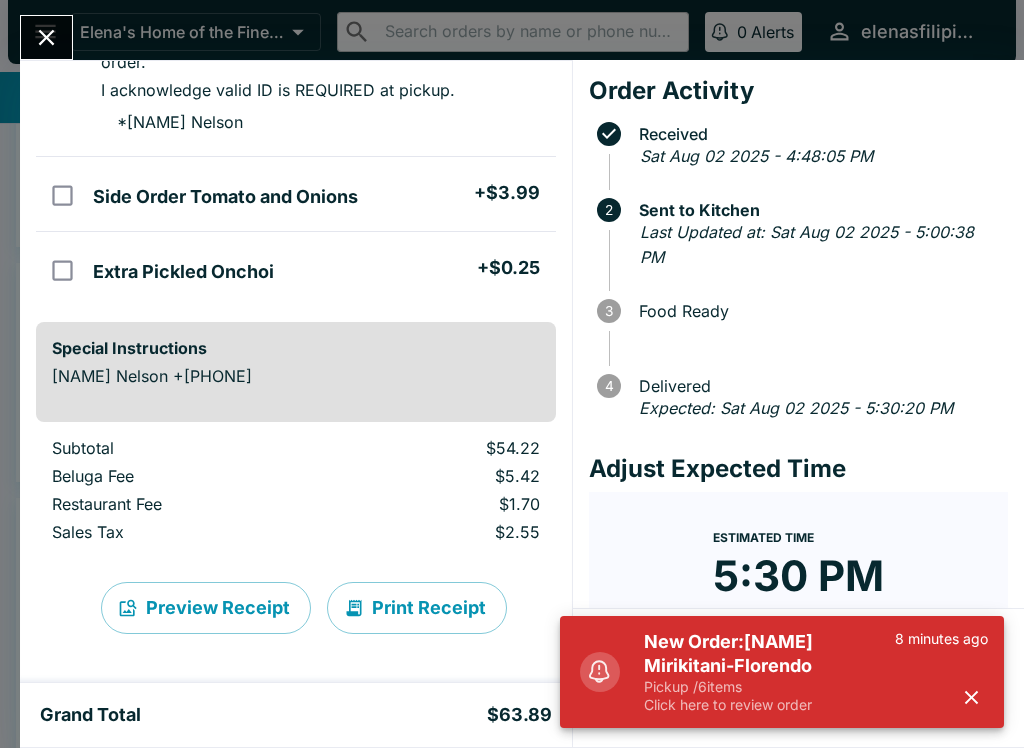 scroll, scrollTop: 838, scrollLeft: 0, axis: vertical 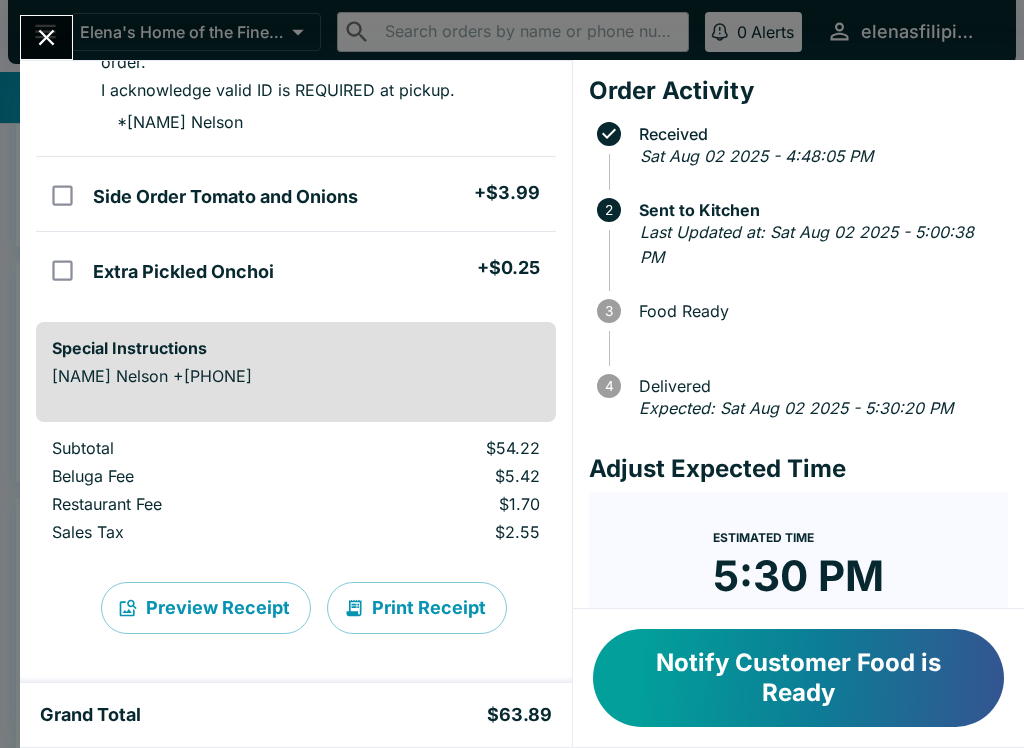 click at bounding box center [46, 37] 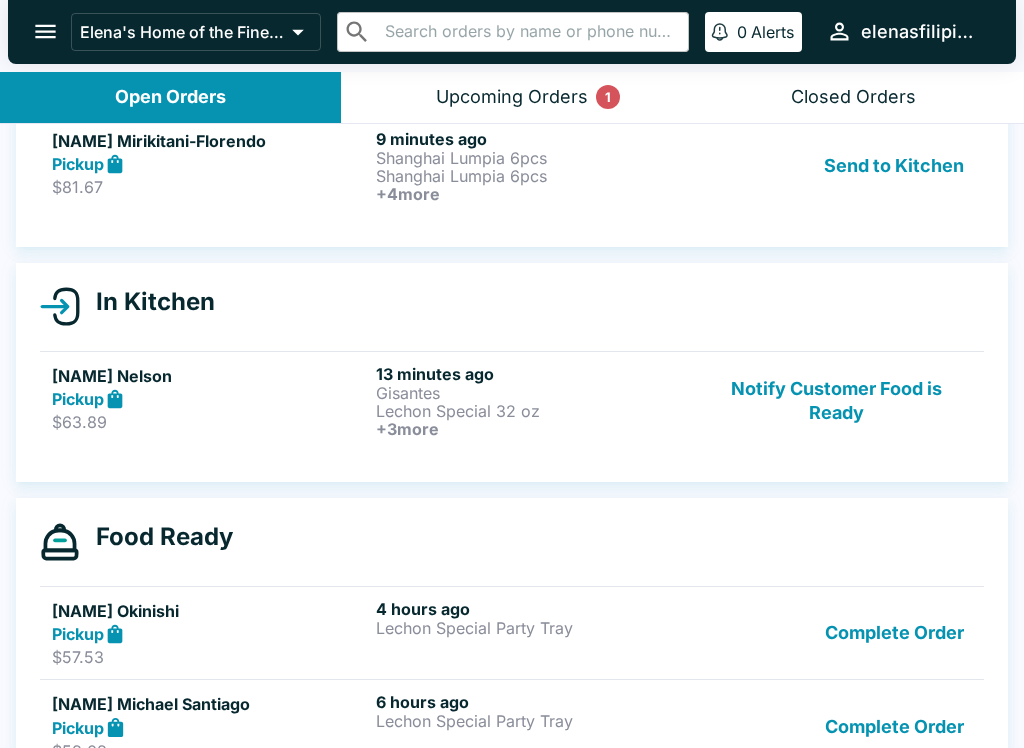 click on "$63.89" at bounding box center (210, 422) 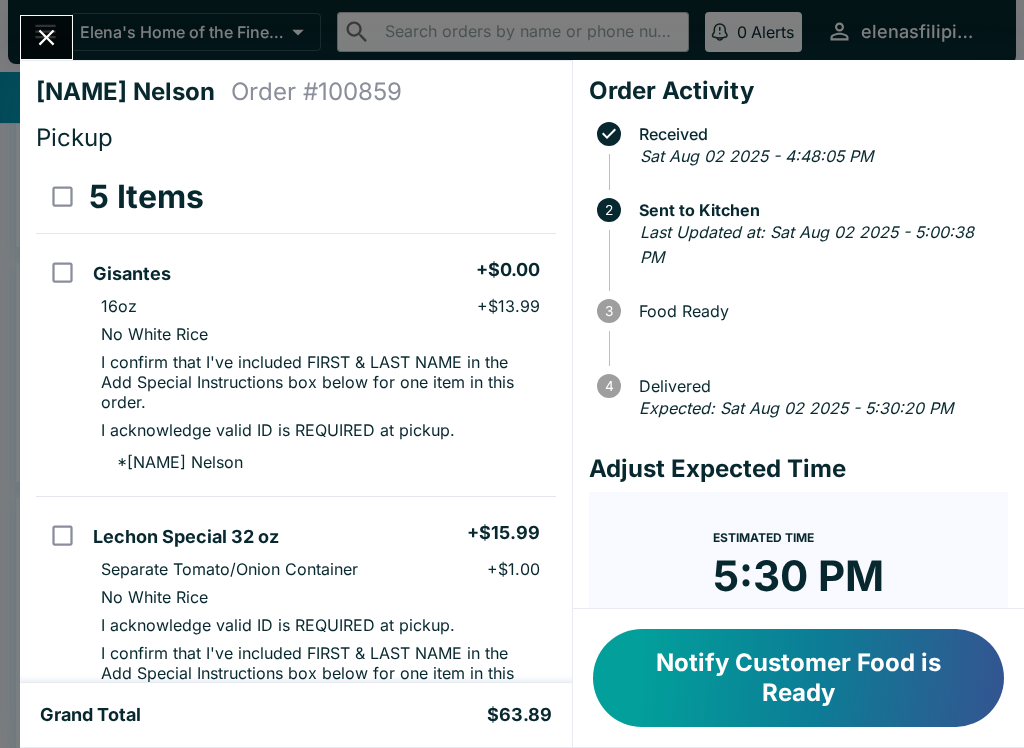 click at bounding box center (46, 37) 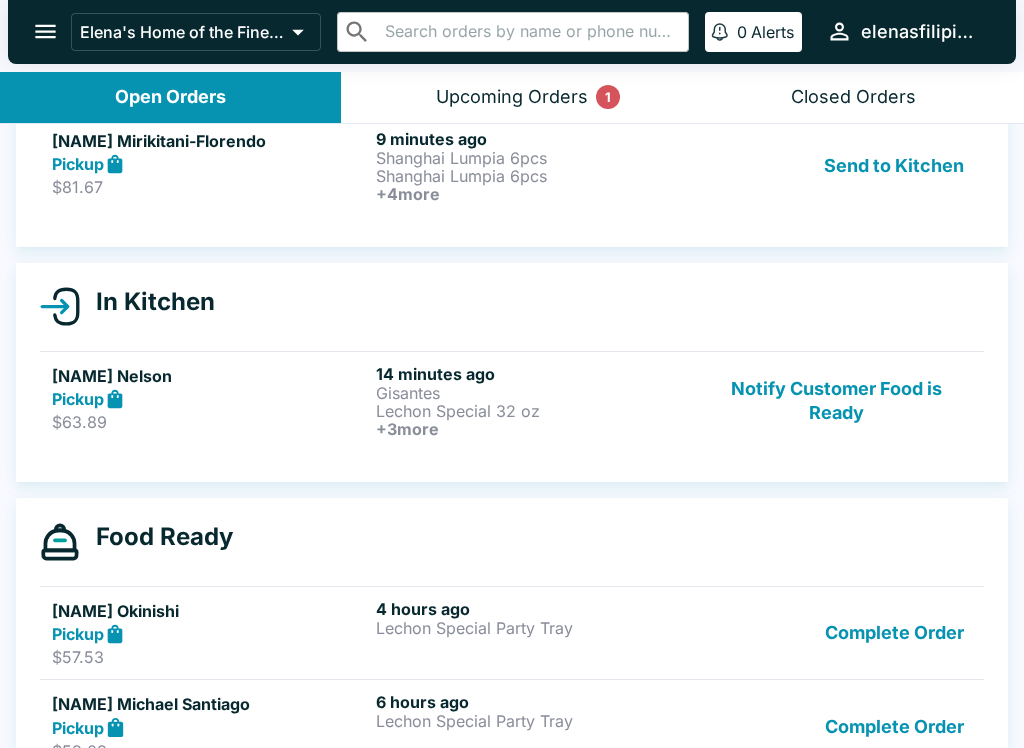 click on "Send to Kitchen" at bounding box center (894, 166) 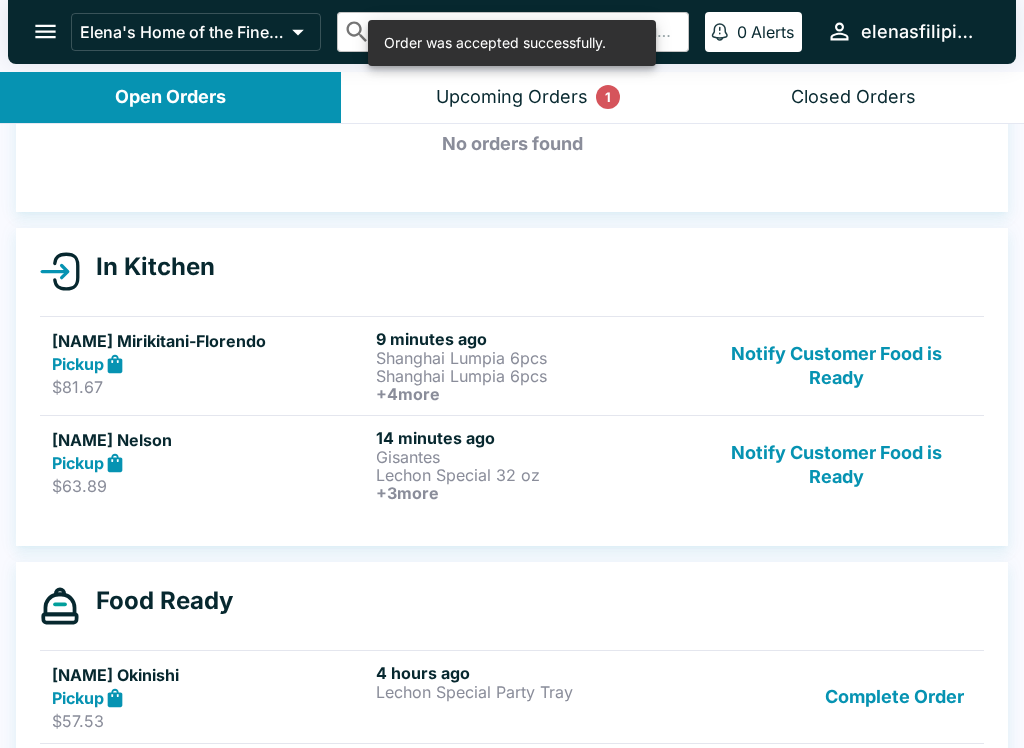 click on "$63.89" at bounding box center [210, 486] 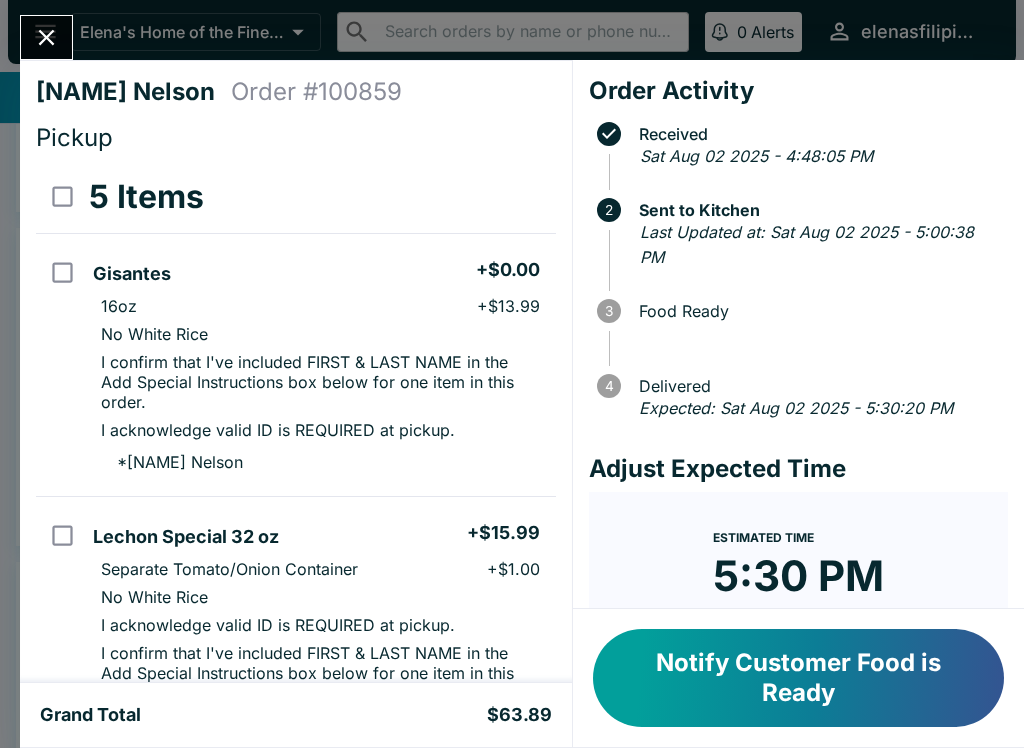scroll, scrollTop: 0, scrollLeft: 0, axis: both 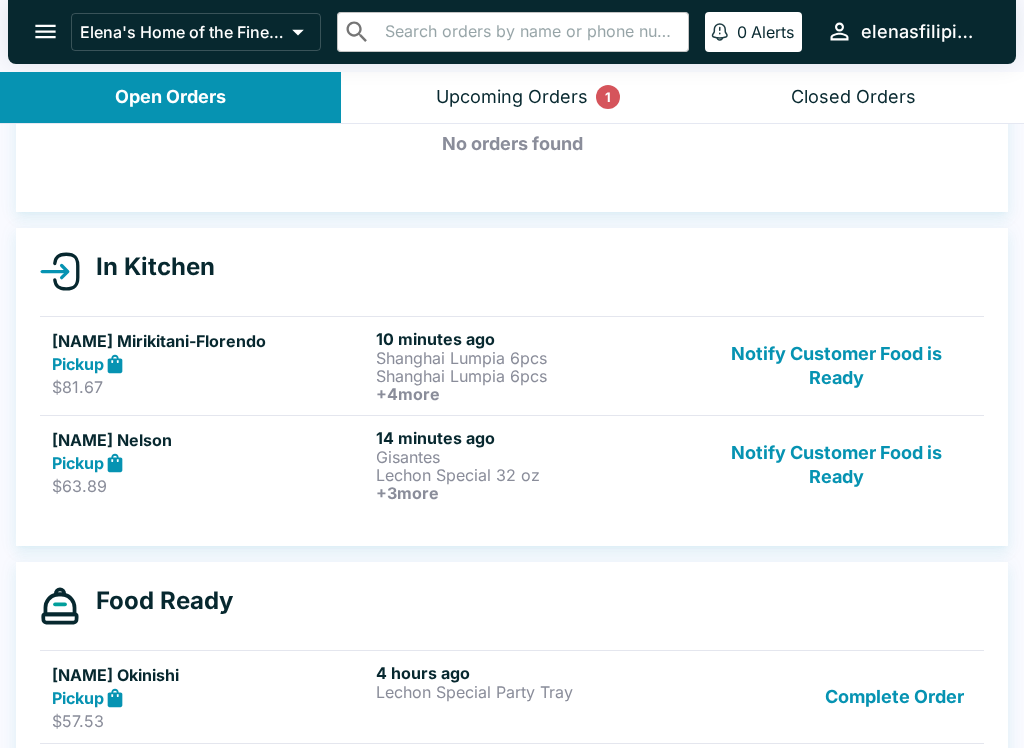 click on "Shanghai Lumpia 6pcs" at bounding box center [534, 358] 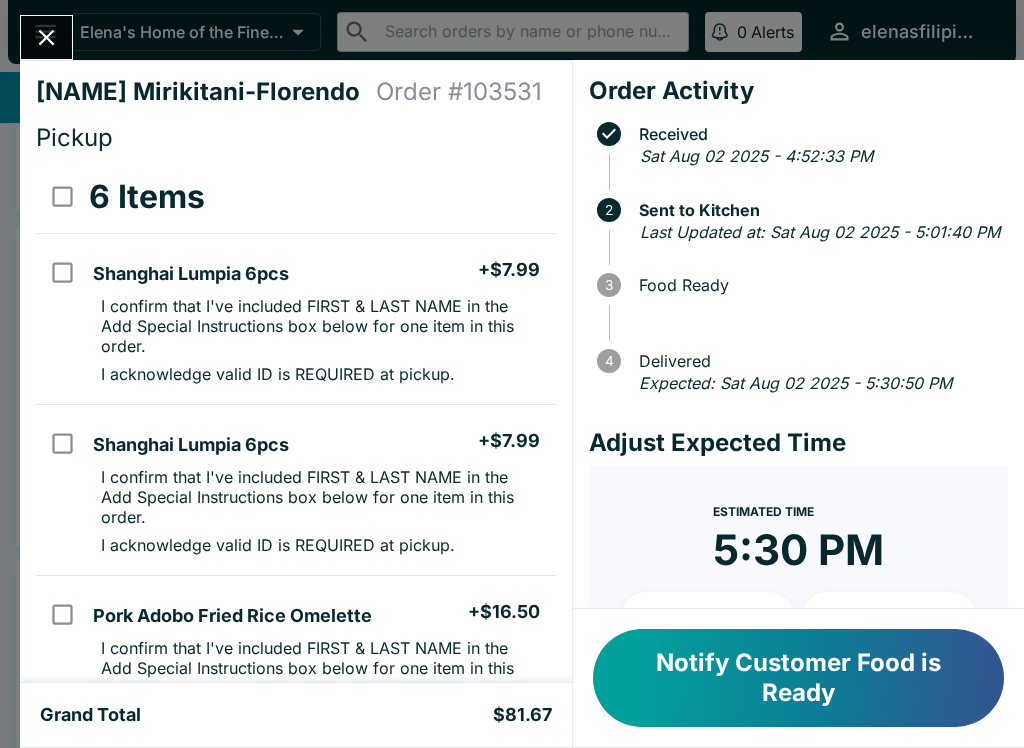 scroll, scrollTop: 0, scrollLeft: 0, axis: both 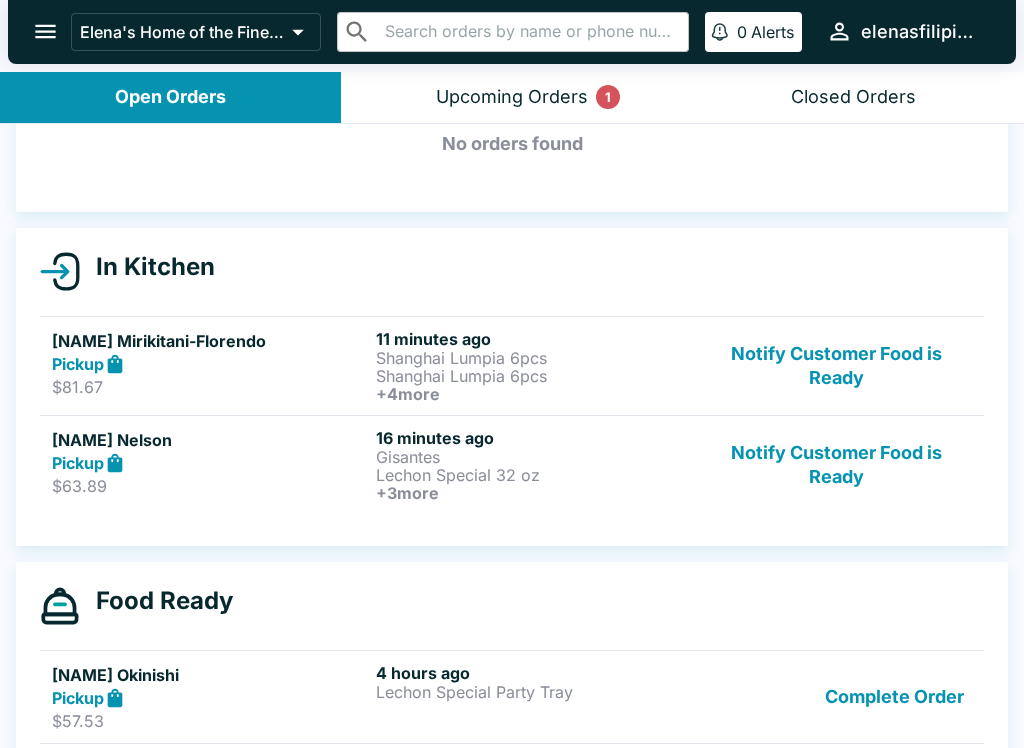 click on "+ 3  more" at bounding box center [534, 493] 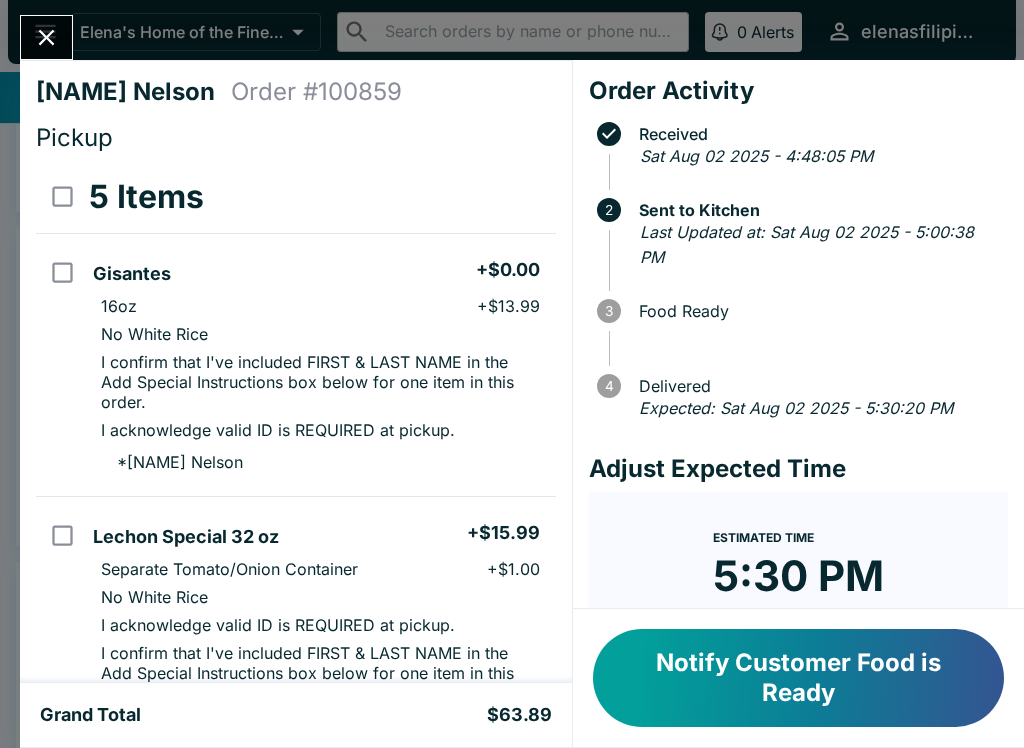 scroll, scrollTop: 0, scrollLeft: 0, axis: both 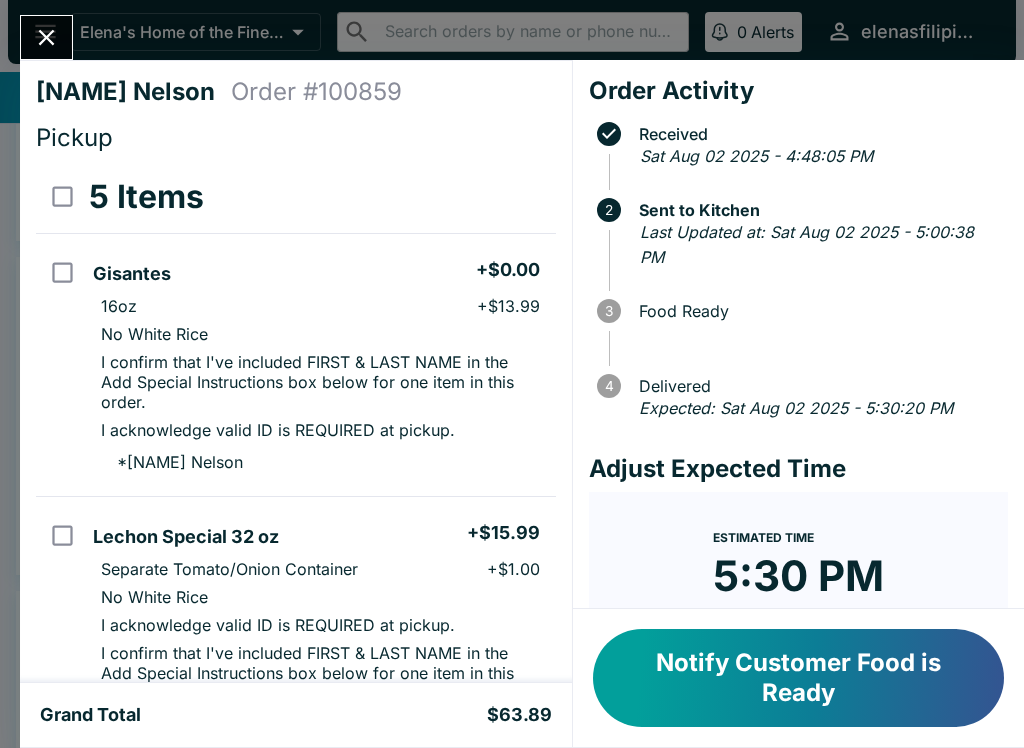 click 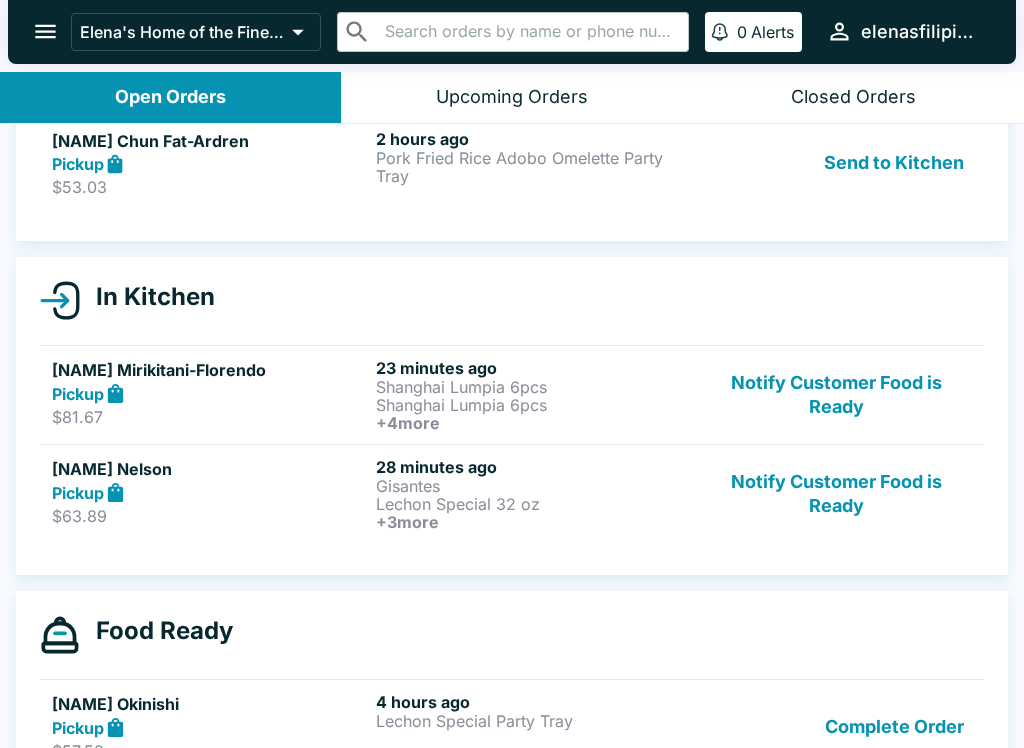 click on "Send to Kitchen" at bounding box center (836, 163) 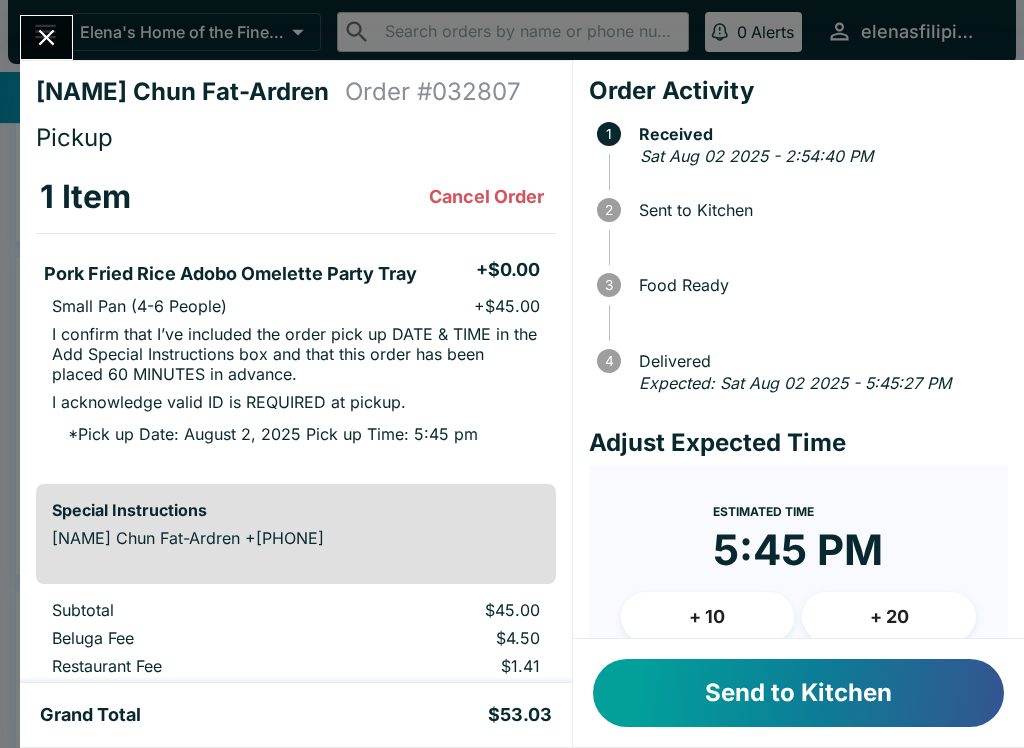 click on "Send to Kitchen" at bounding box center (798, 693) 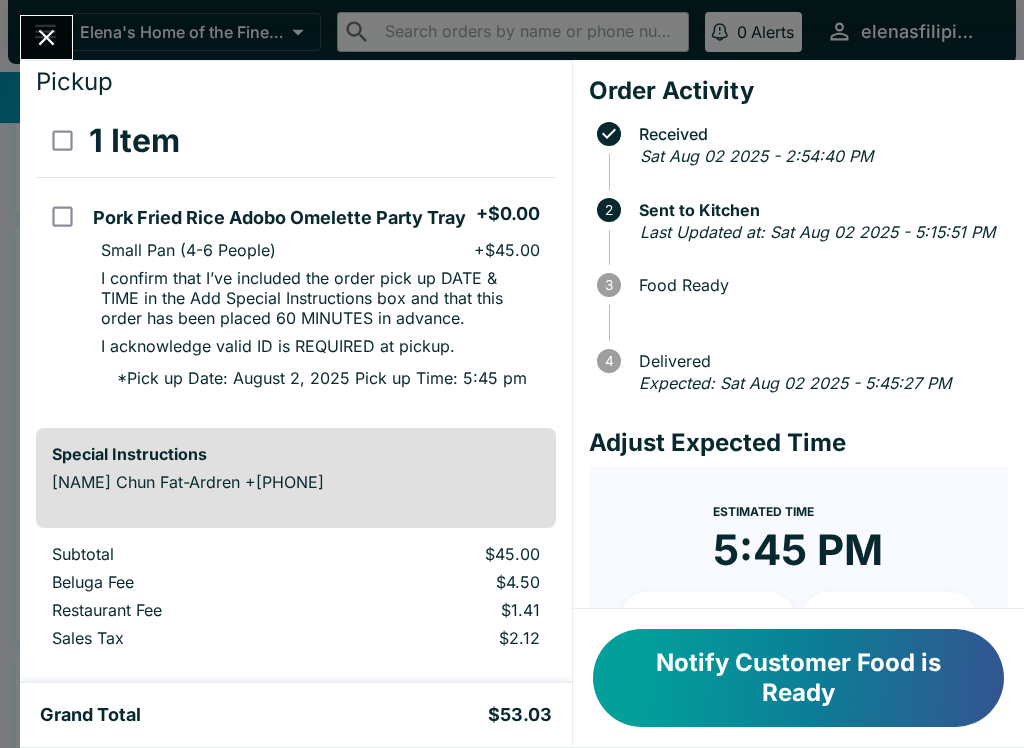 scroll, scrollTop: 58, scrollLeft: 0, axis: vertical 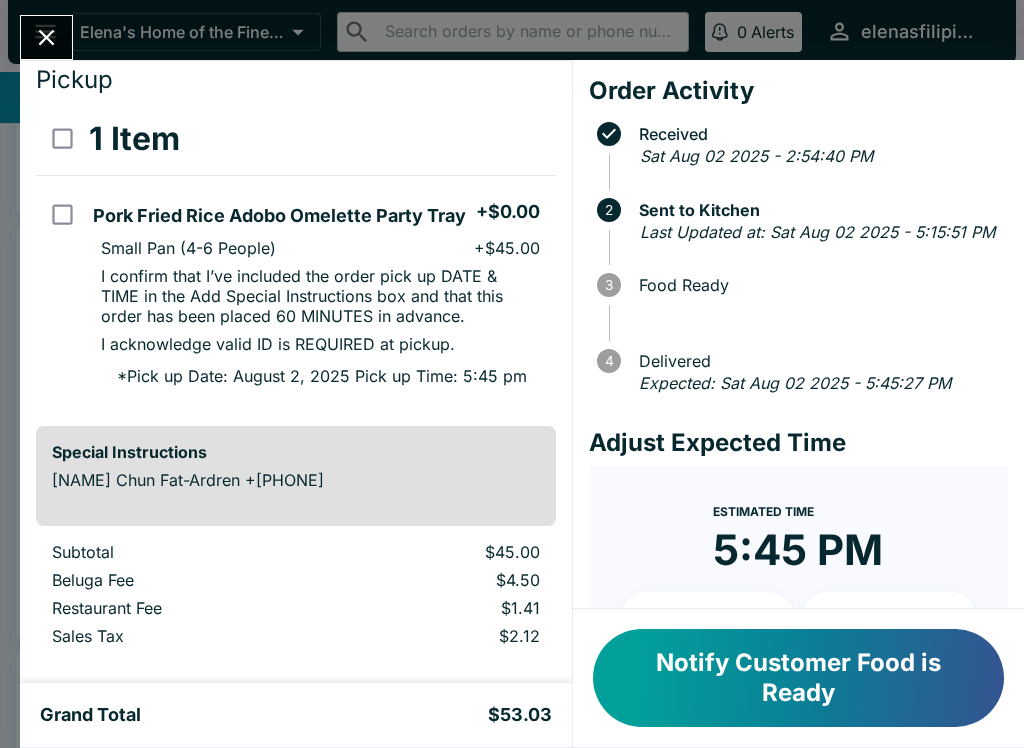 click on "Notify Customer Food is Ready" at bounding box center (798, 678) 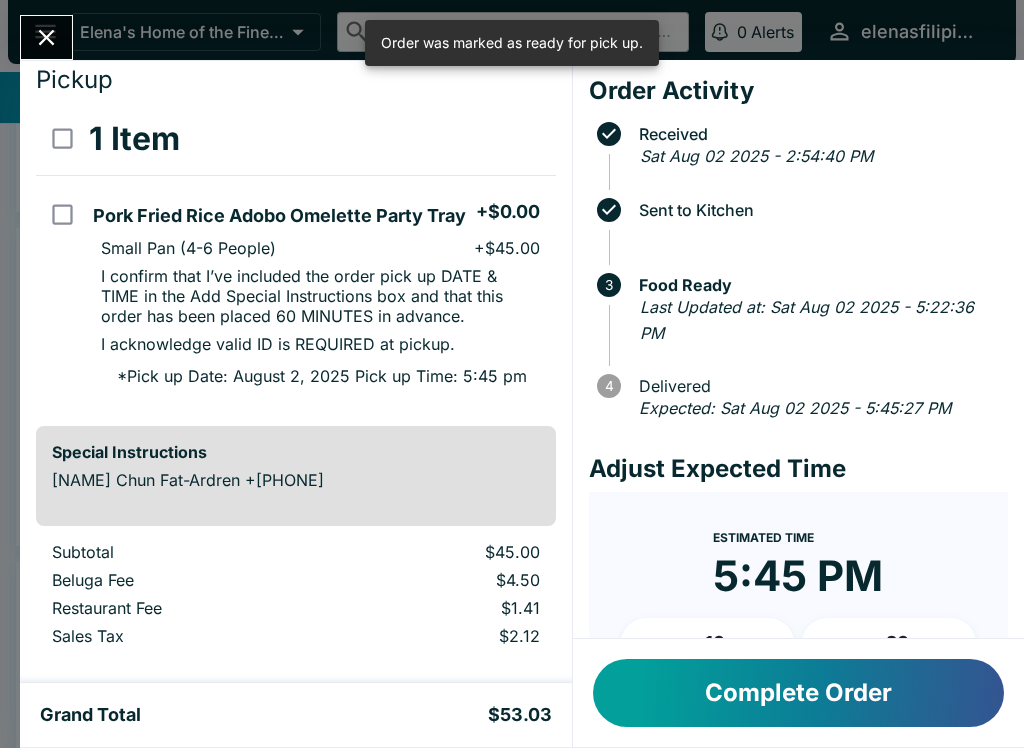 click at bounding box center (46, 37) 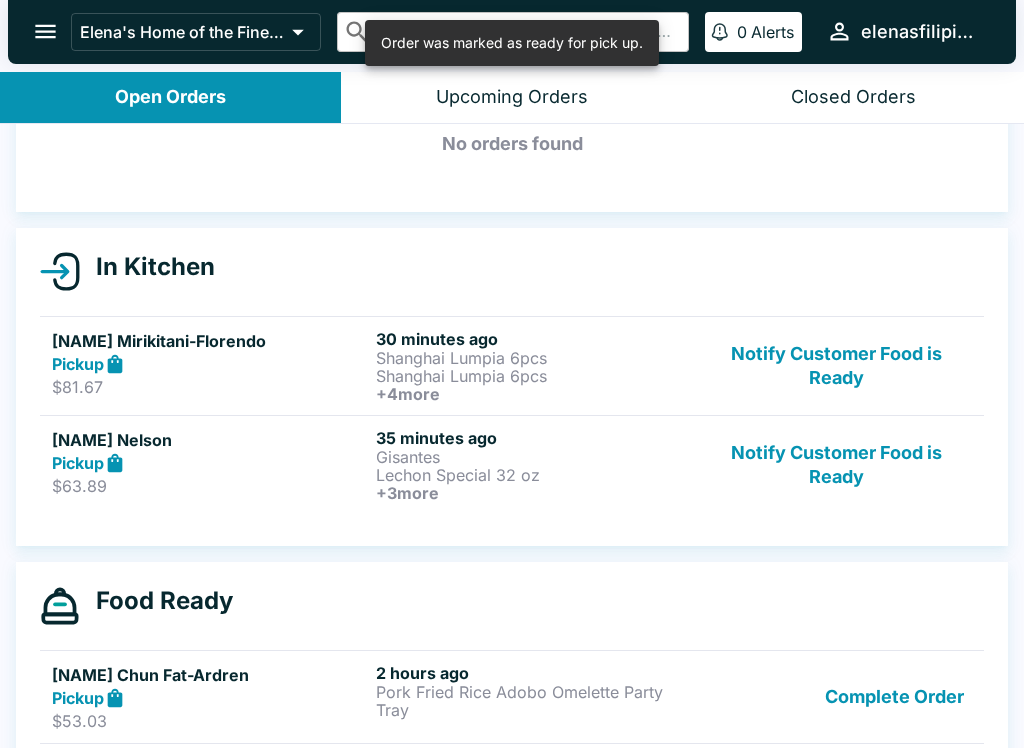 click on "Notify Customer Food is Ready" at bounding box center (836, 465) 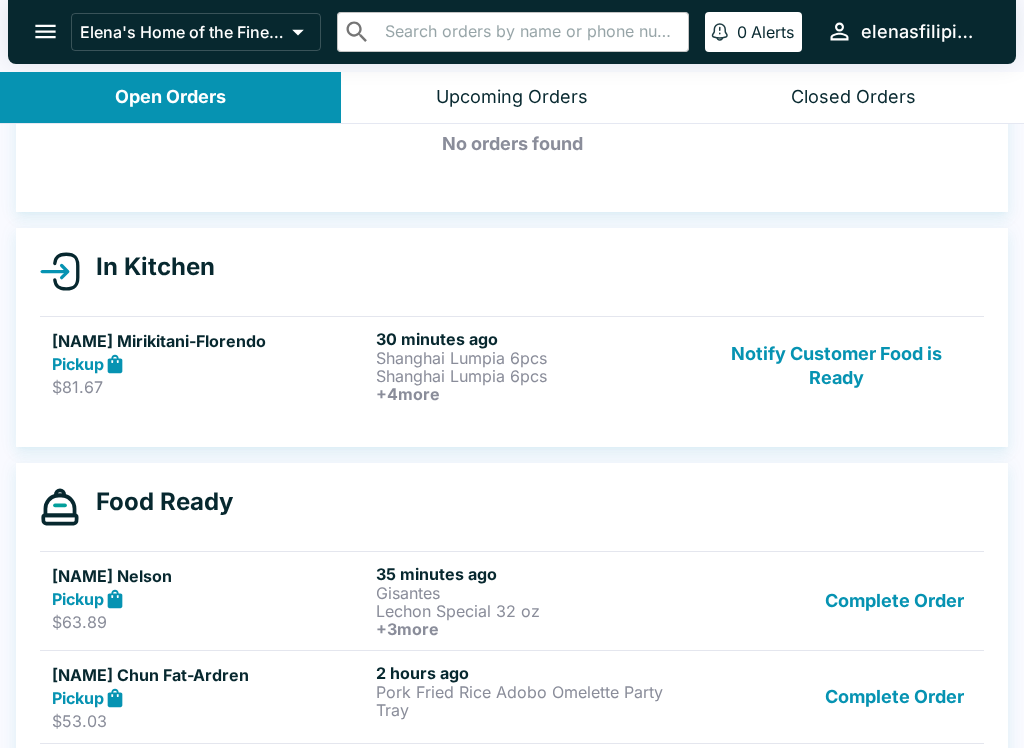 click on "Notify Customer Food is Ready" at bounding box center (836, 366) 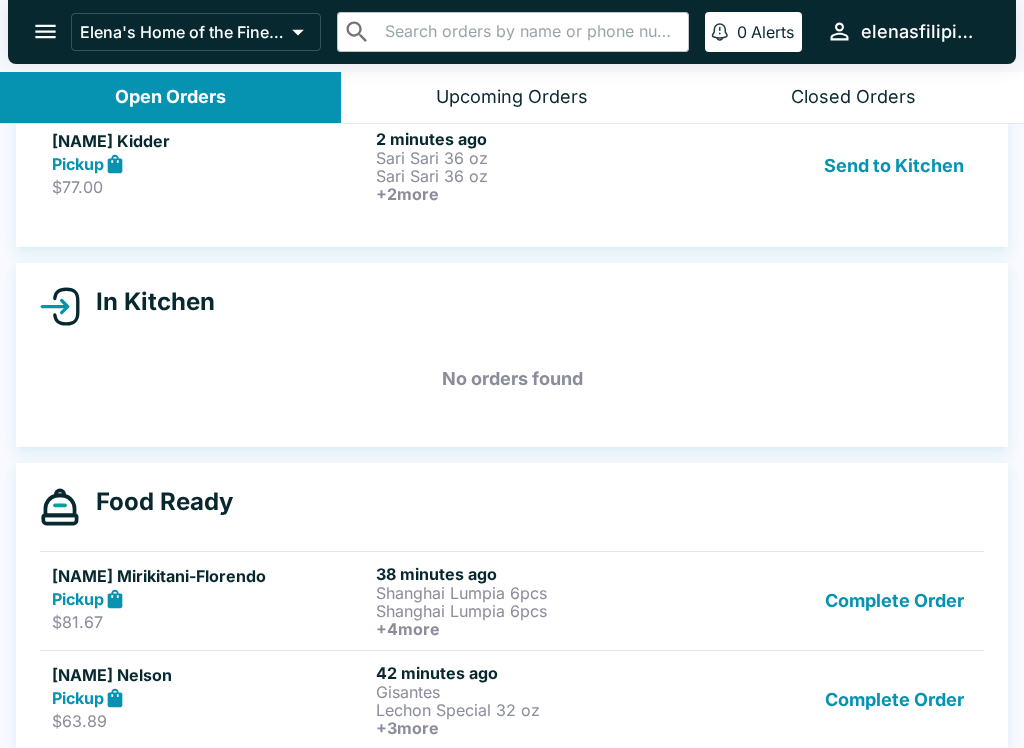 click on "[NAME] Kidder Pickup $77.00 2 minutes ago Sari Sari 36 oz Sari Sari 36 oz + 2  more Send to Kitchen" at bounding box center (512, 165) 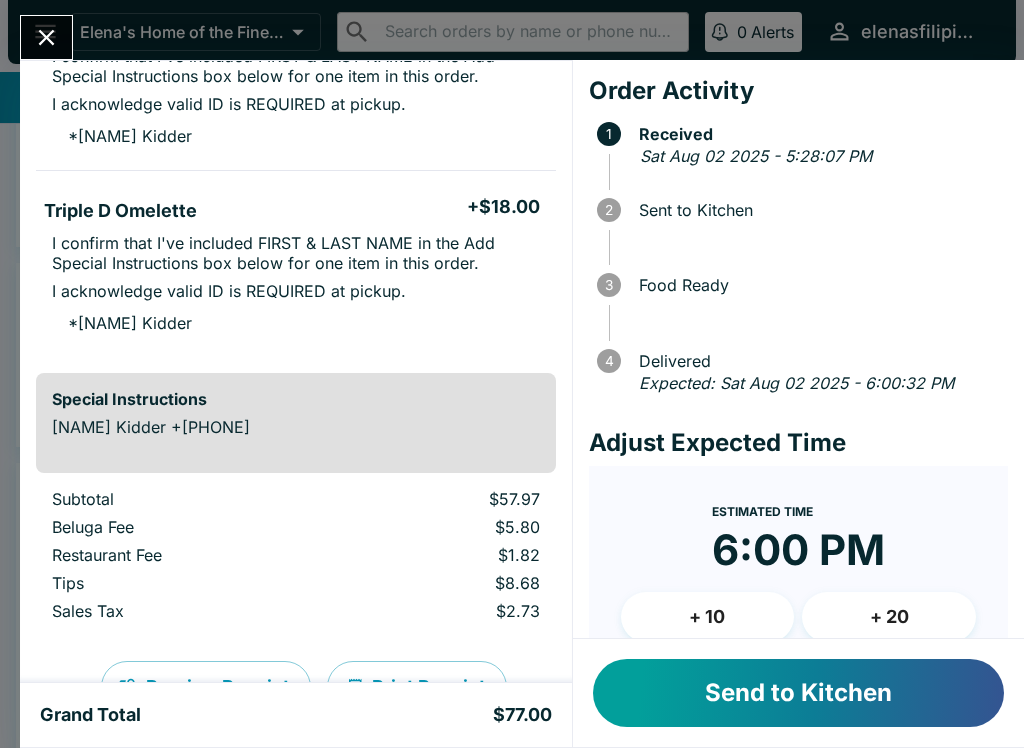 scroll, scrollTop: 681, scrollLeft: 0, axis: vertical 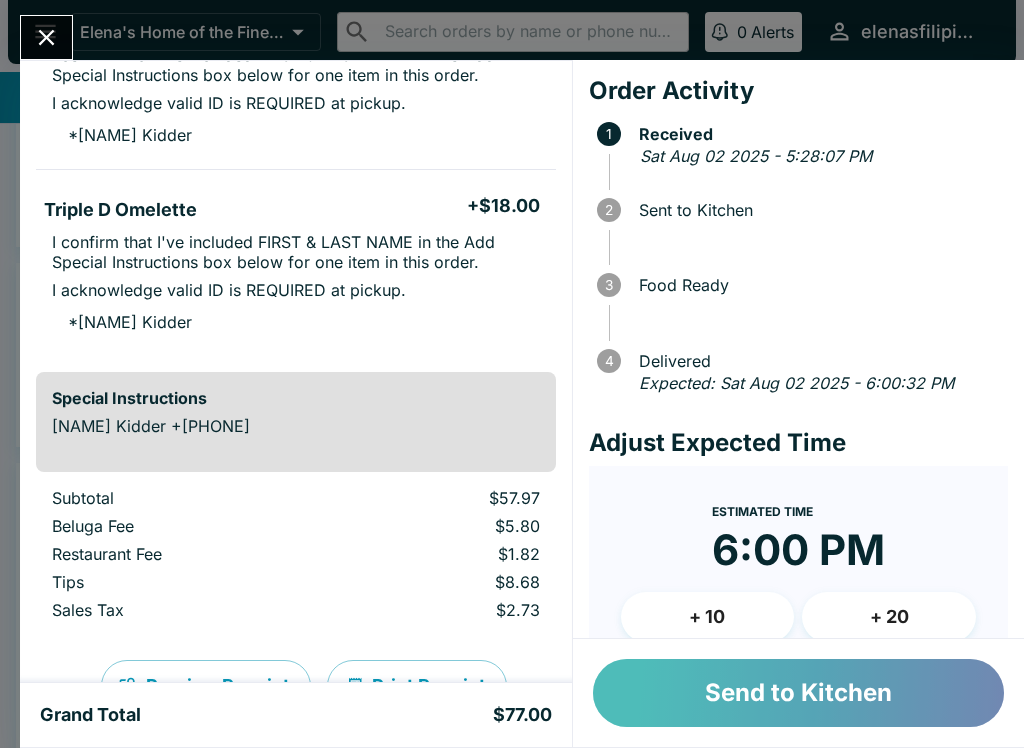 click on "Send to Kitchen" at bounding box center [798, 693] 